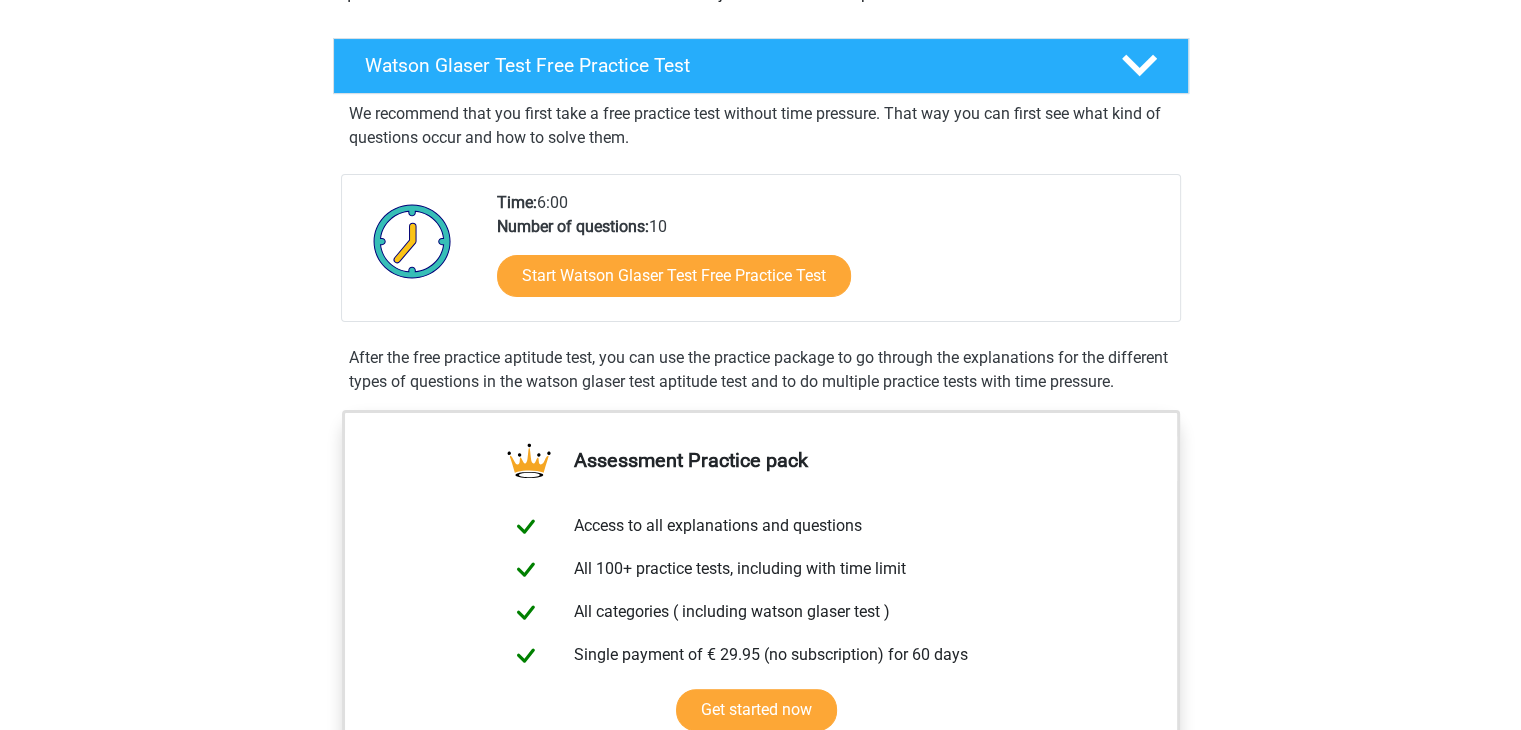 scroll, scrollTop: 284, scrollLeft: 0, axis: vertical 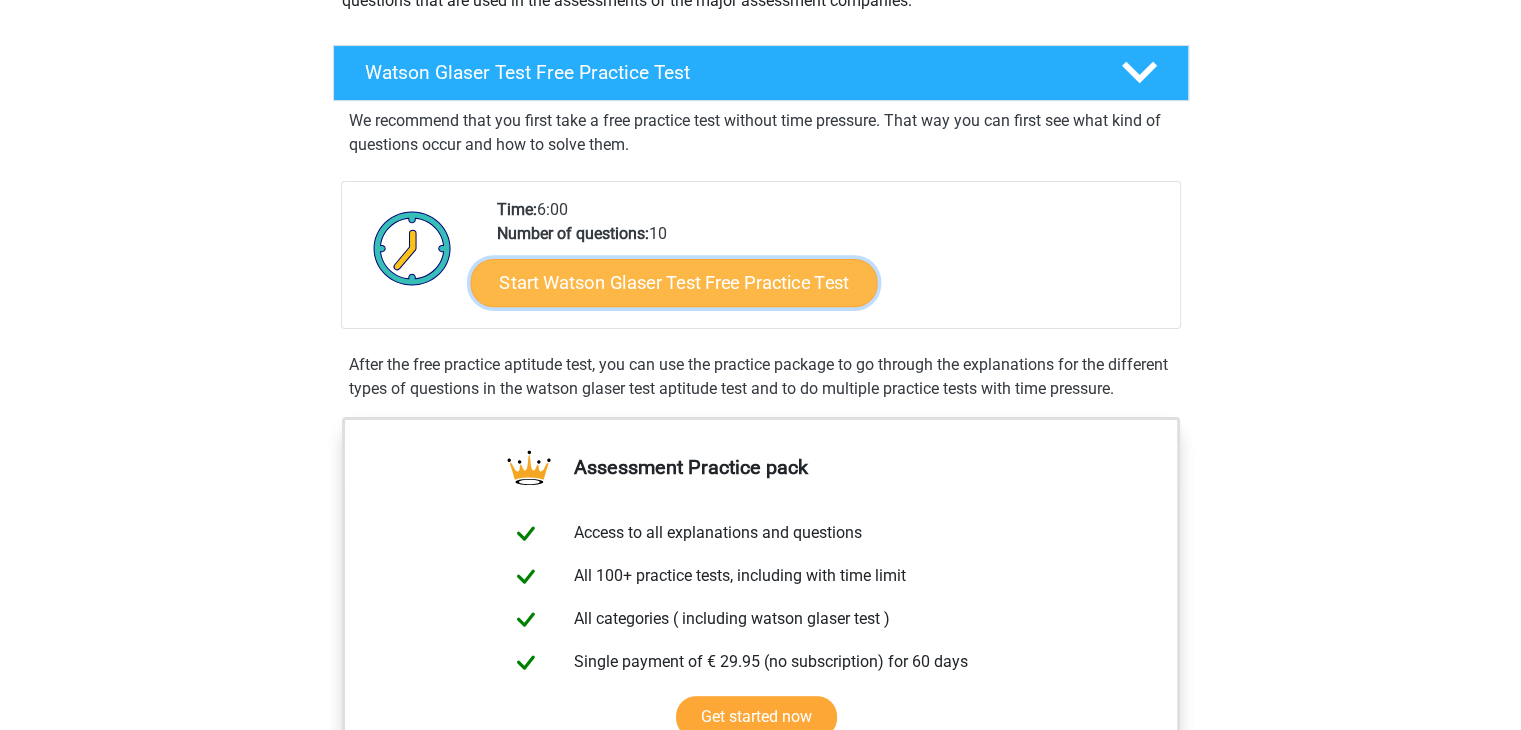 click on "Start Watson Glaser Test
Free Practice Test" at bounding box center [673, 283] 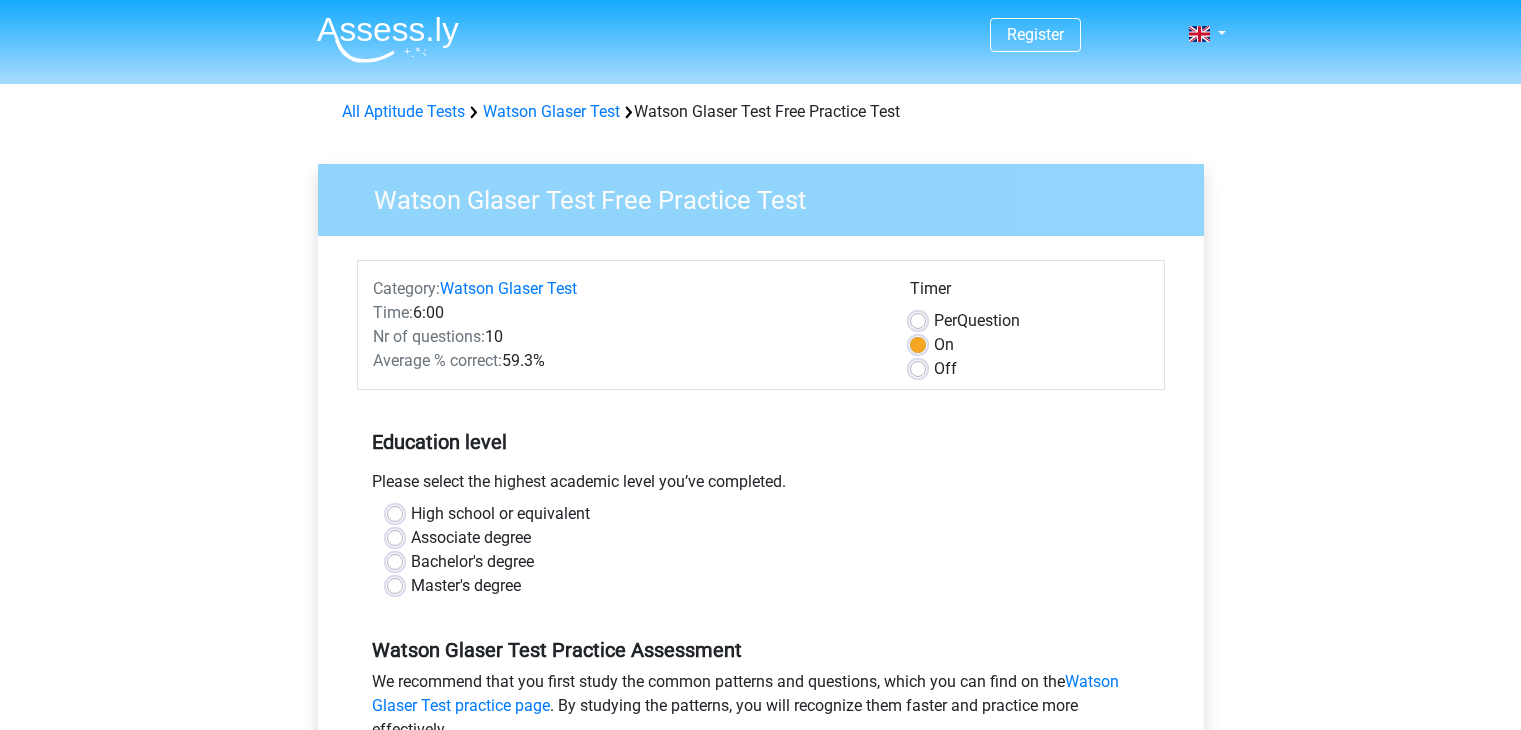 scroll, scrollTop: 0, scrollLeft: 0, axis: both 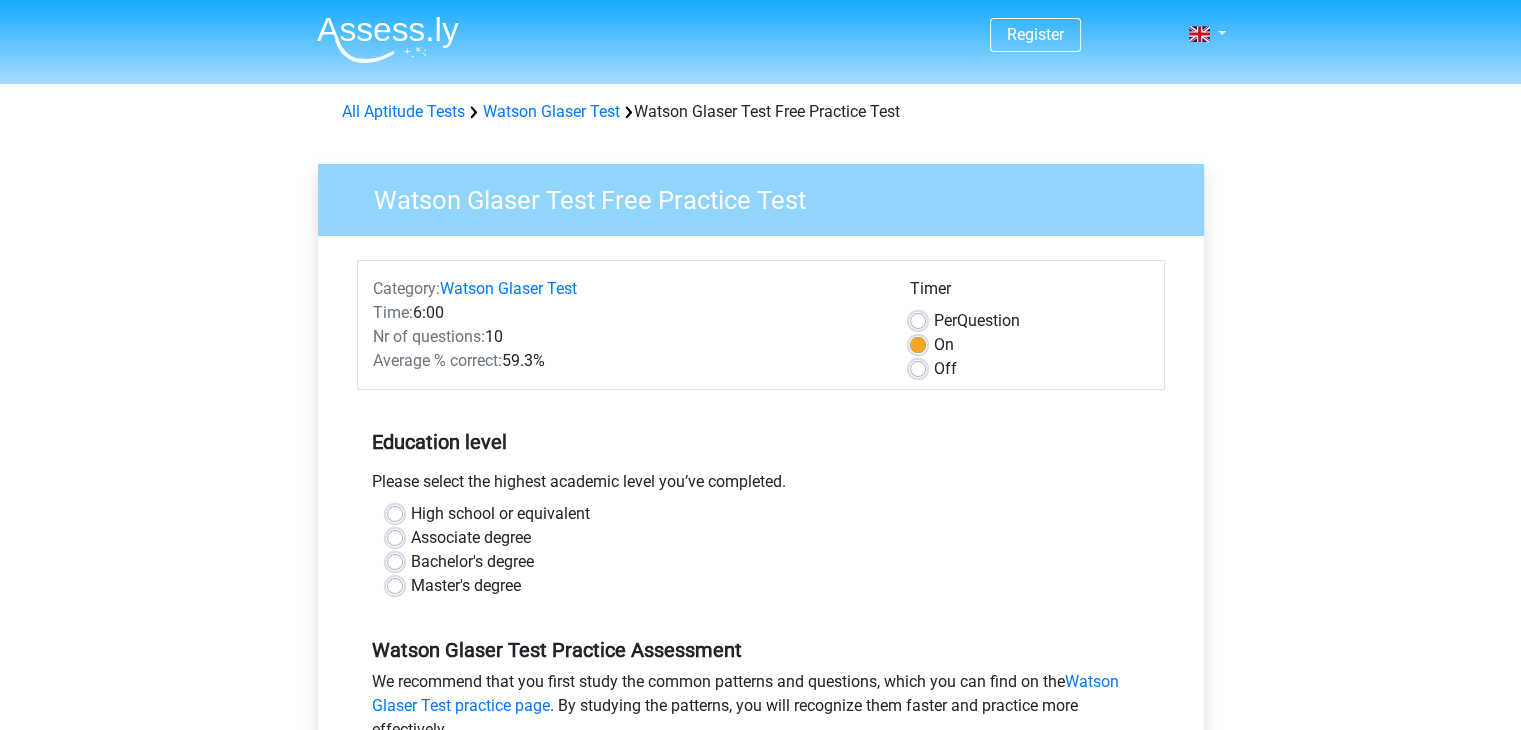 click on "Per  Question" at bounding box center [977, 321] 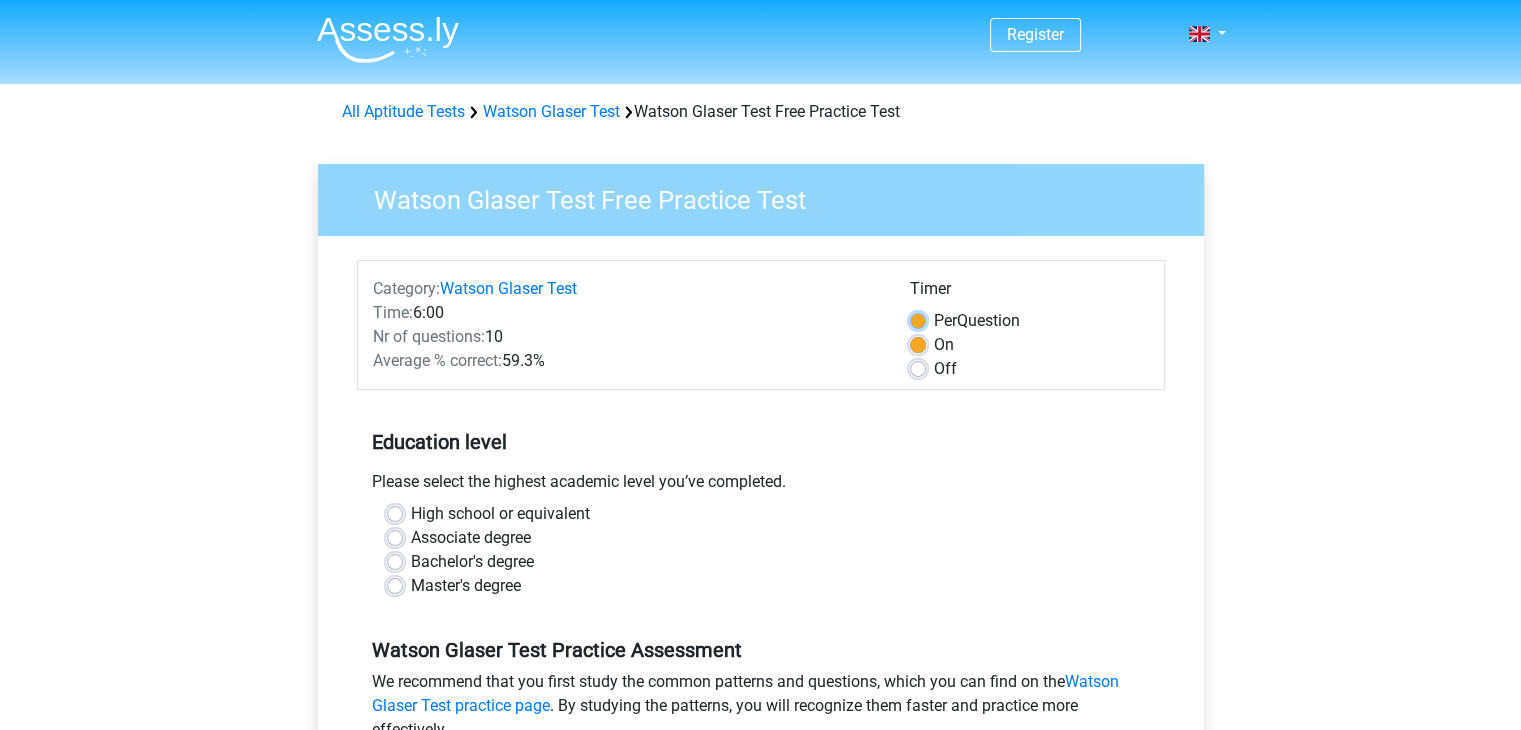 click on "Per  Question" at bounding box center [918, 319] 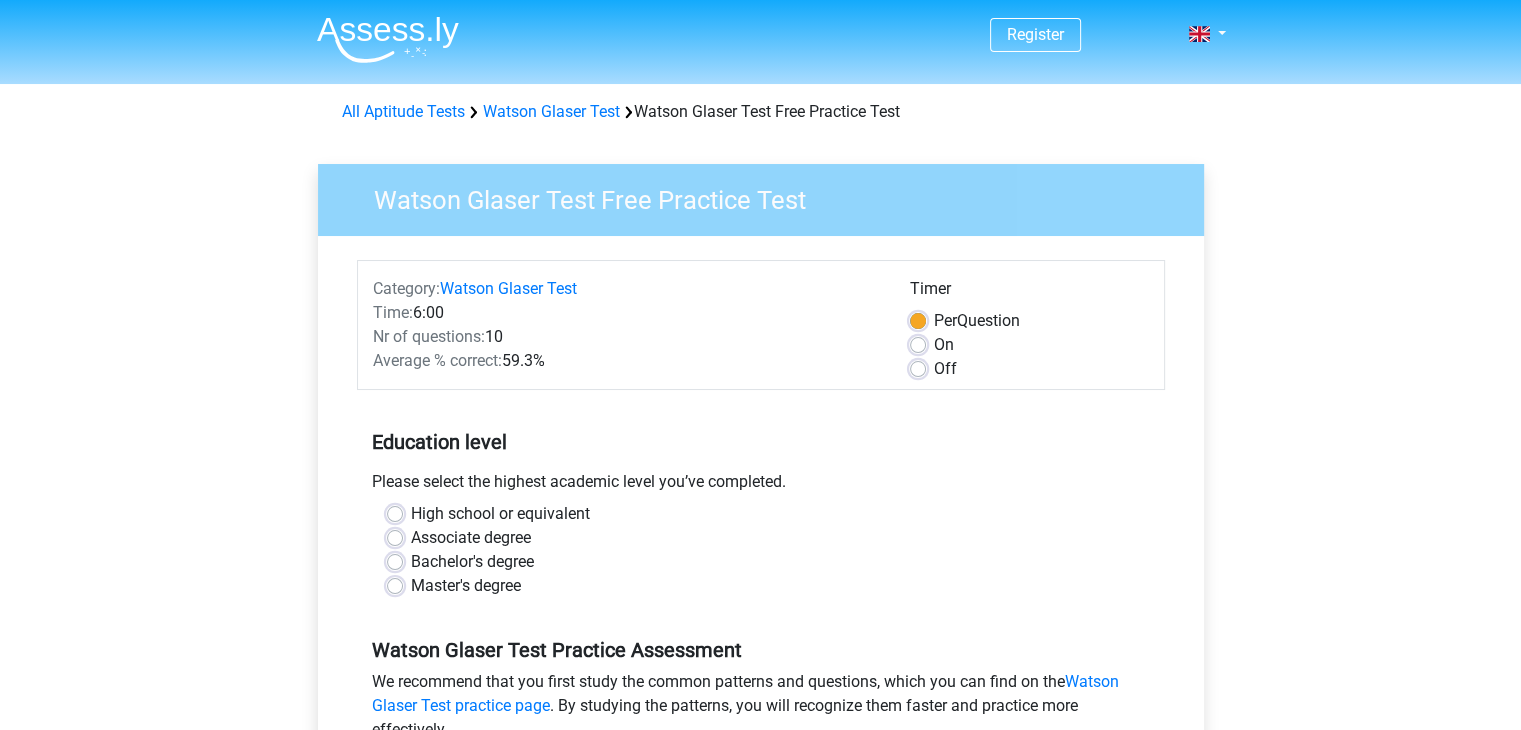 click on "Off" at bounding box center (1029, 369) 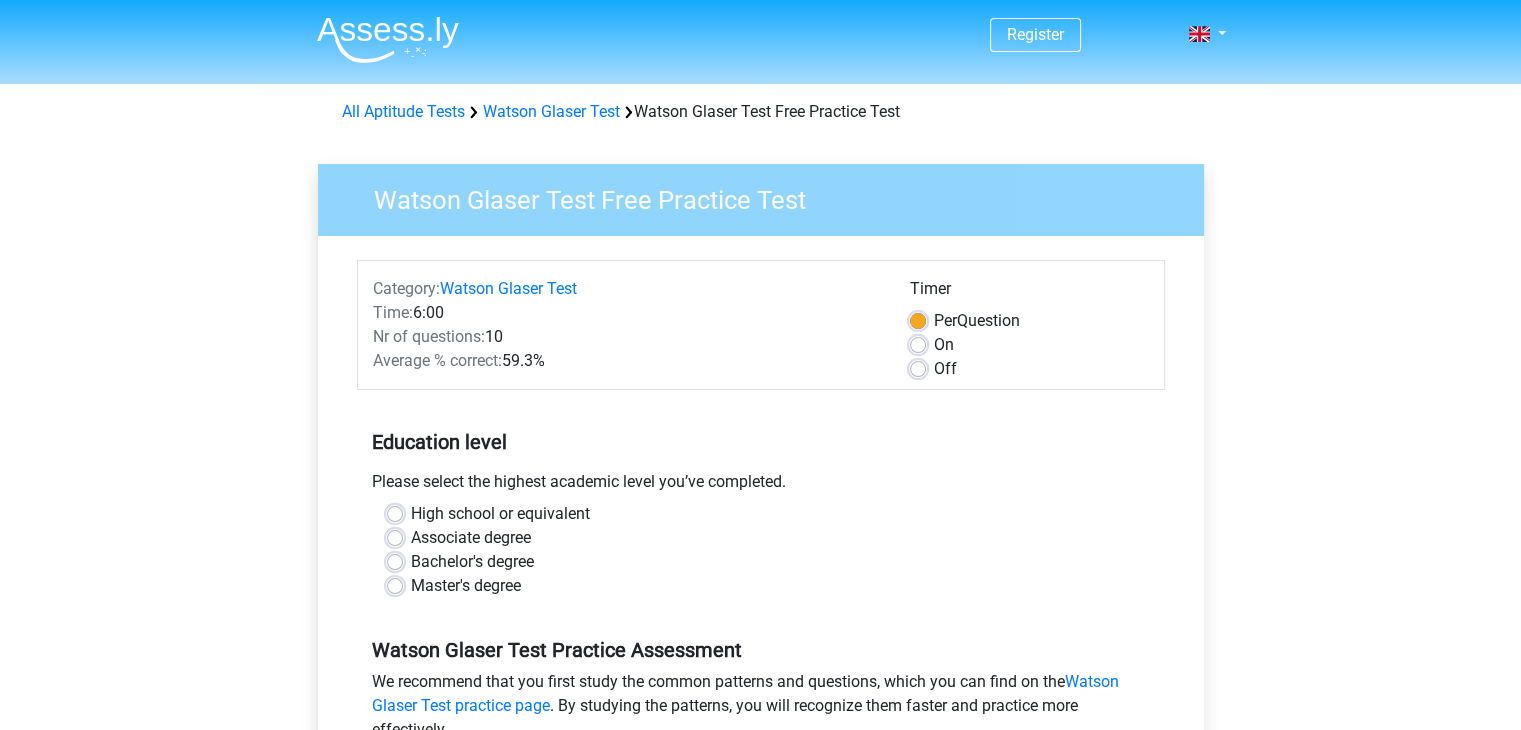 click on "On" at bounding box center [944, 345] 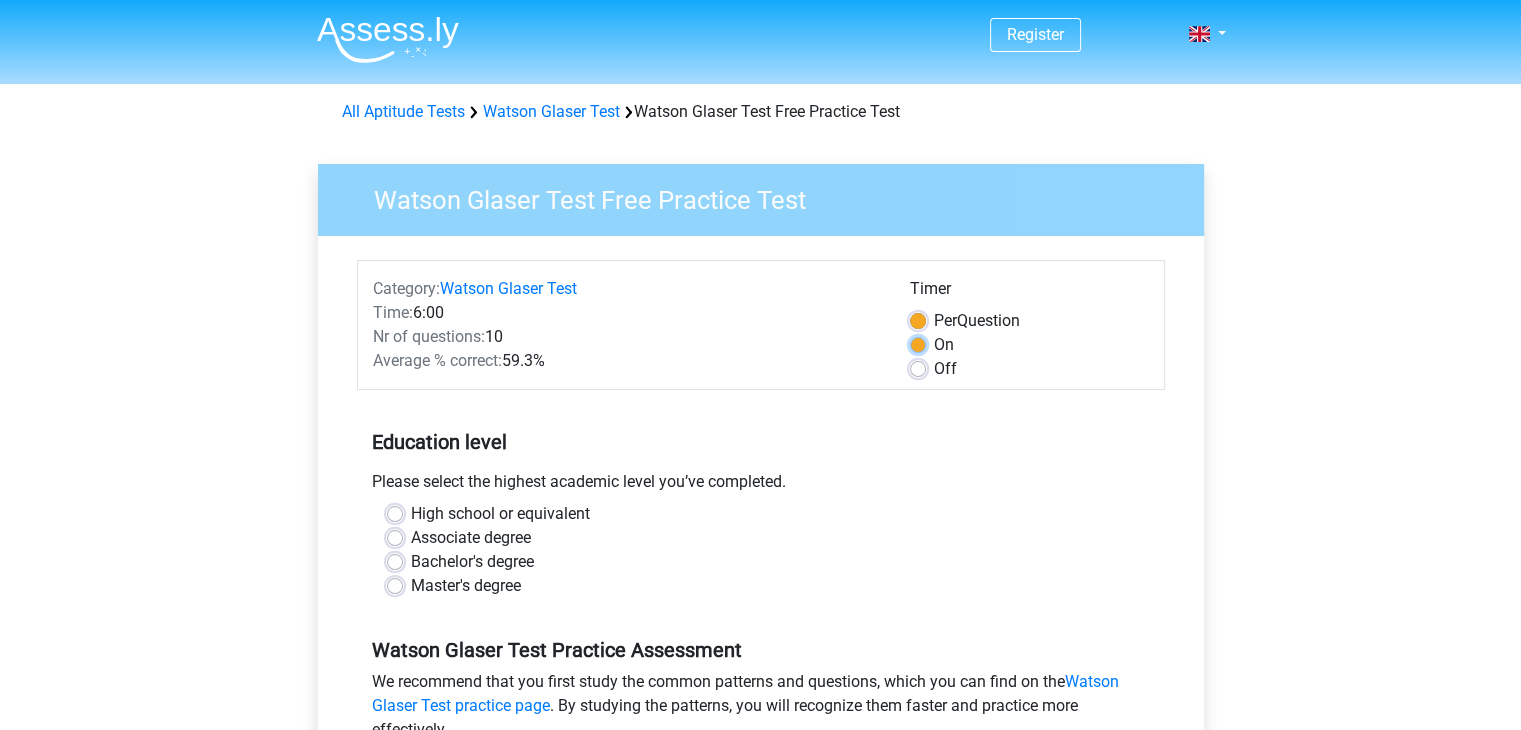 click on "On" at bounding box center [918, 343] 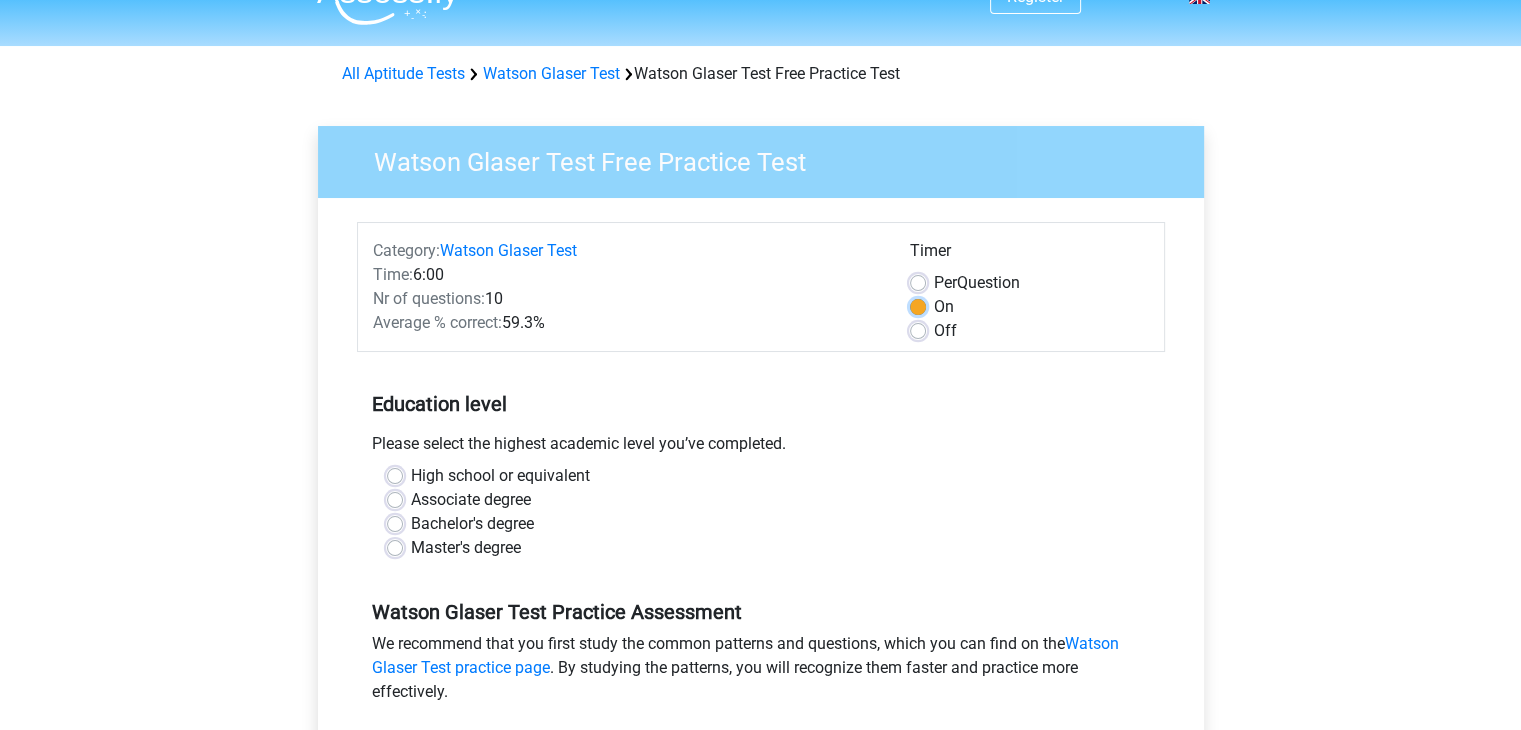 scroll, scrollTop: 44, scrollLeft: 0, axis: vertical 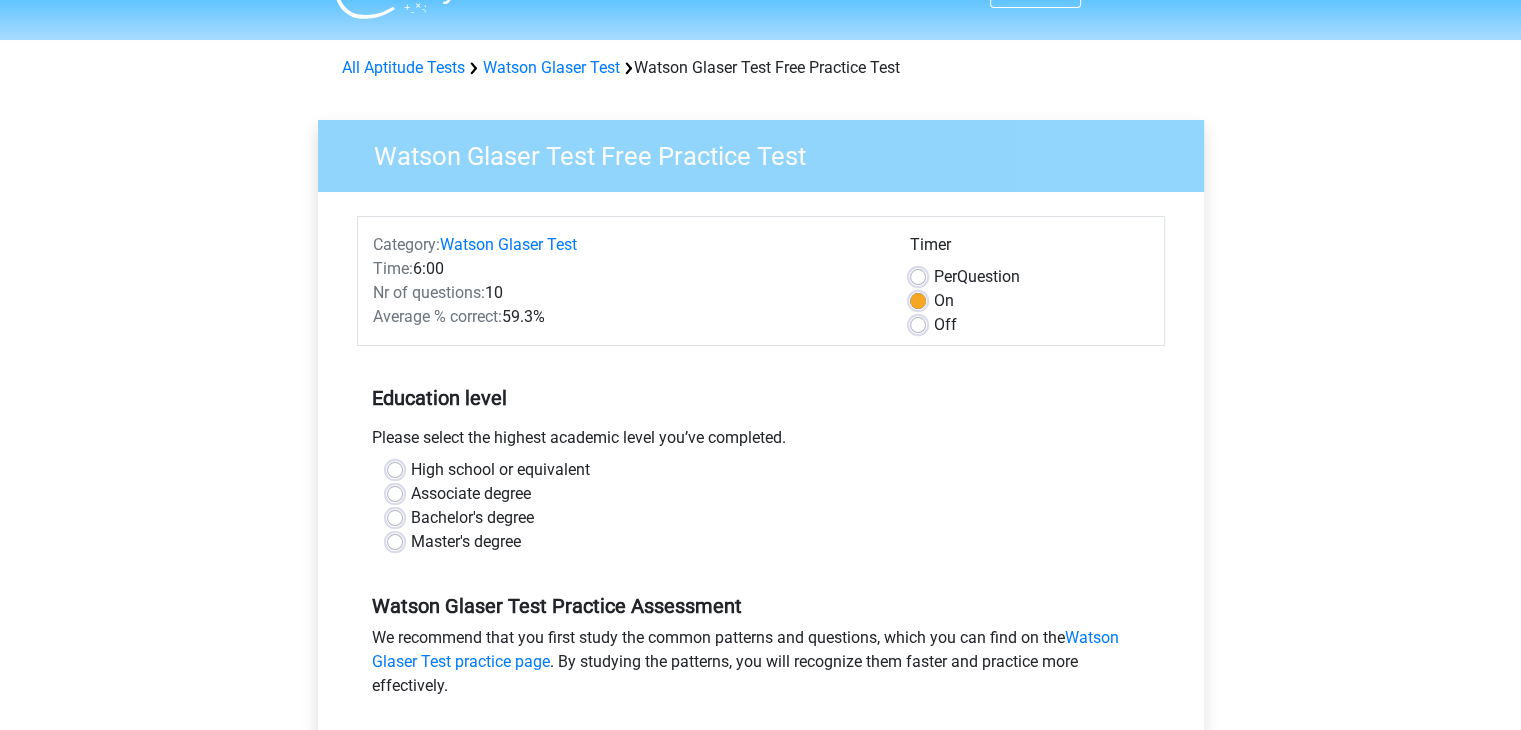 click on "Bachelor's degree" at bounding box center (472, 518) 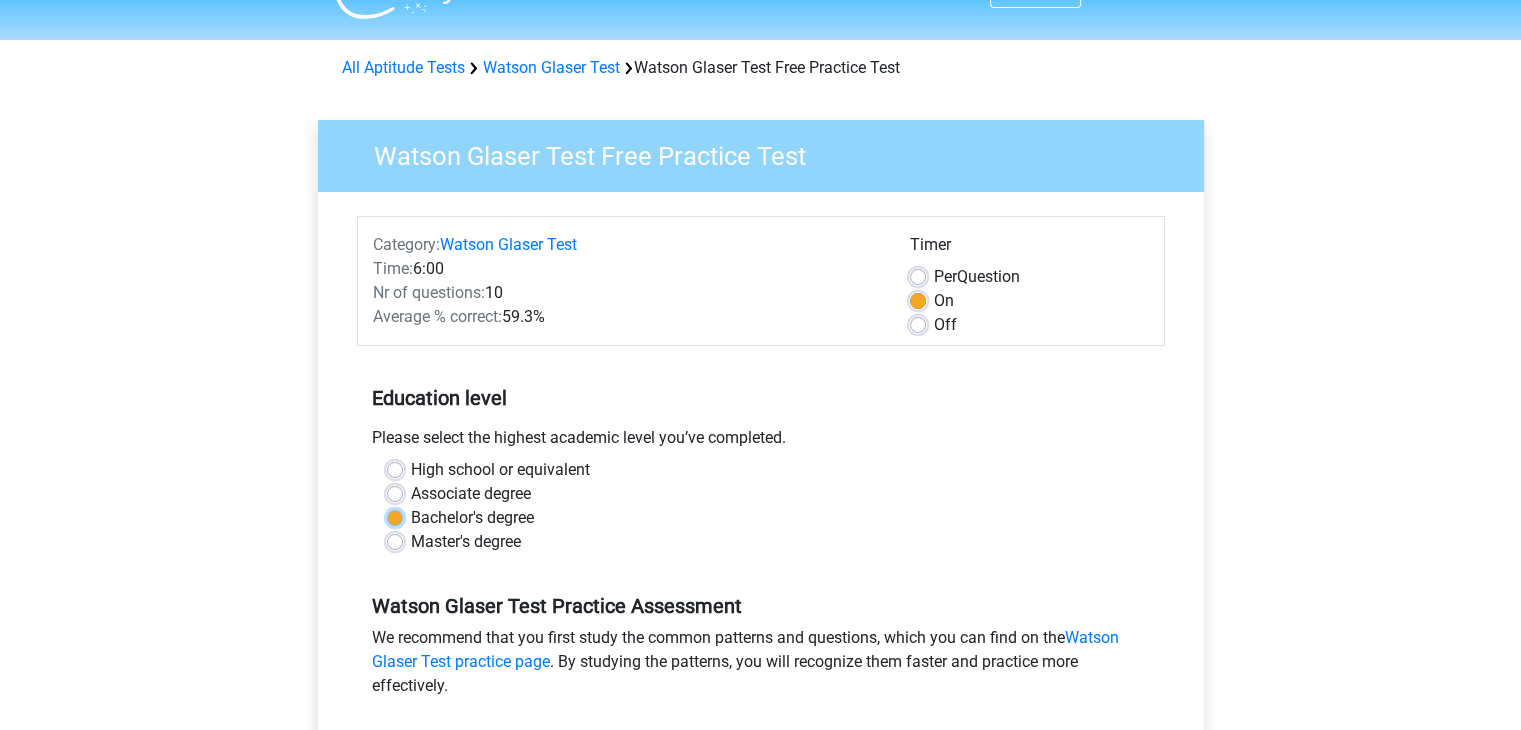click on "Bachelor's degree" at bounding box center [395, 516] 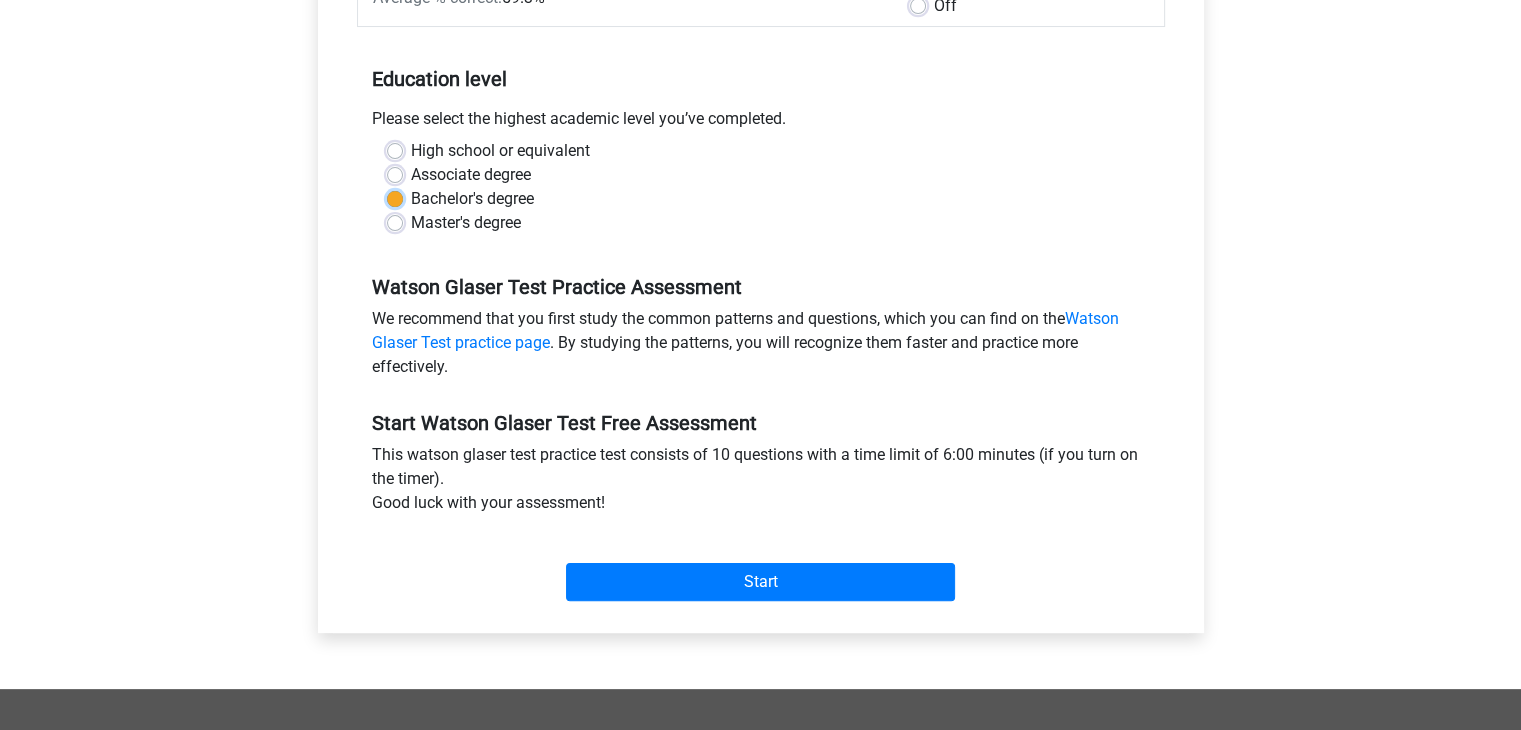 scroll, scrollTop: 364, scrollLeft: 0, axis: vertical 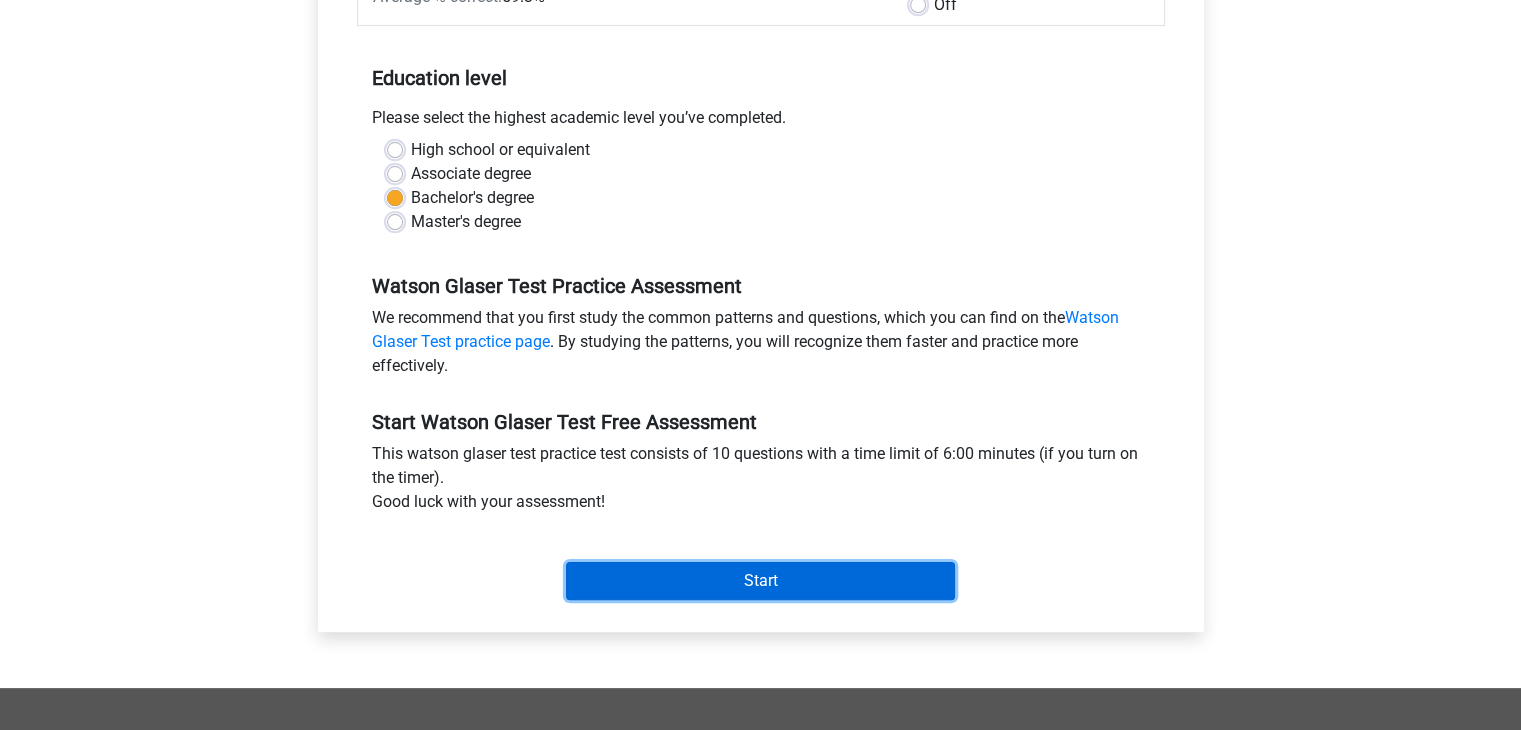 click on "Start" at bounding box center (760, 581) 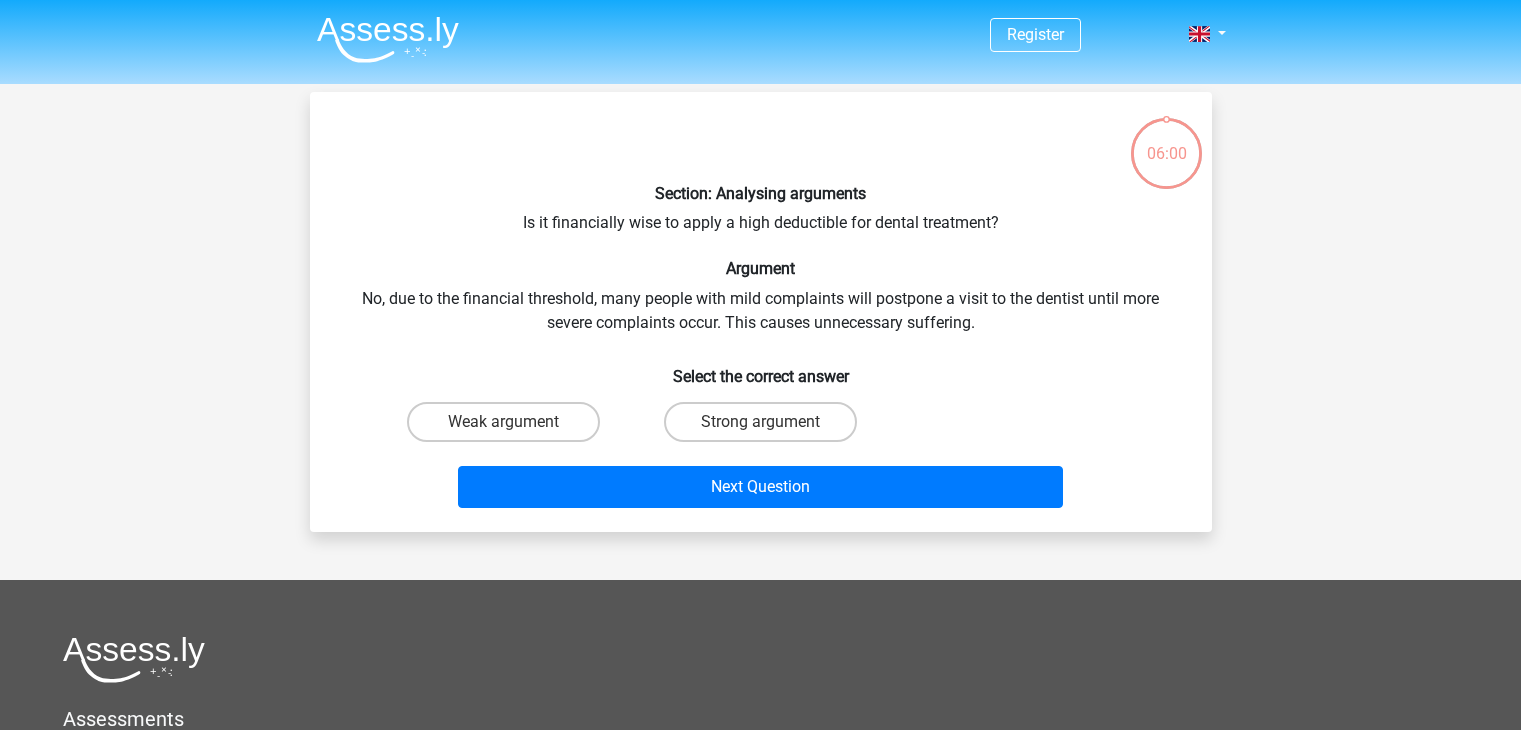 scroll, scrollTop: 0, scrollLeft: 0, axis: both 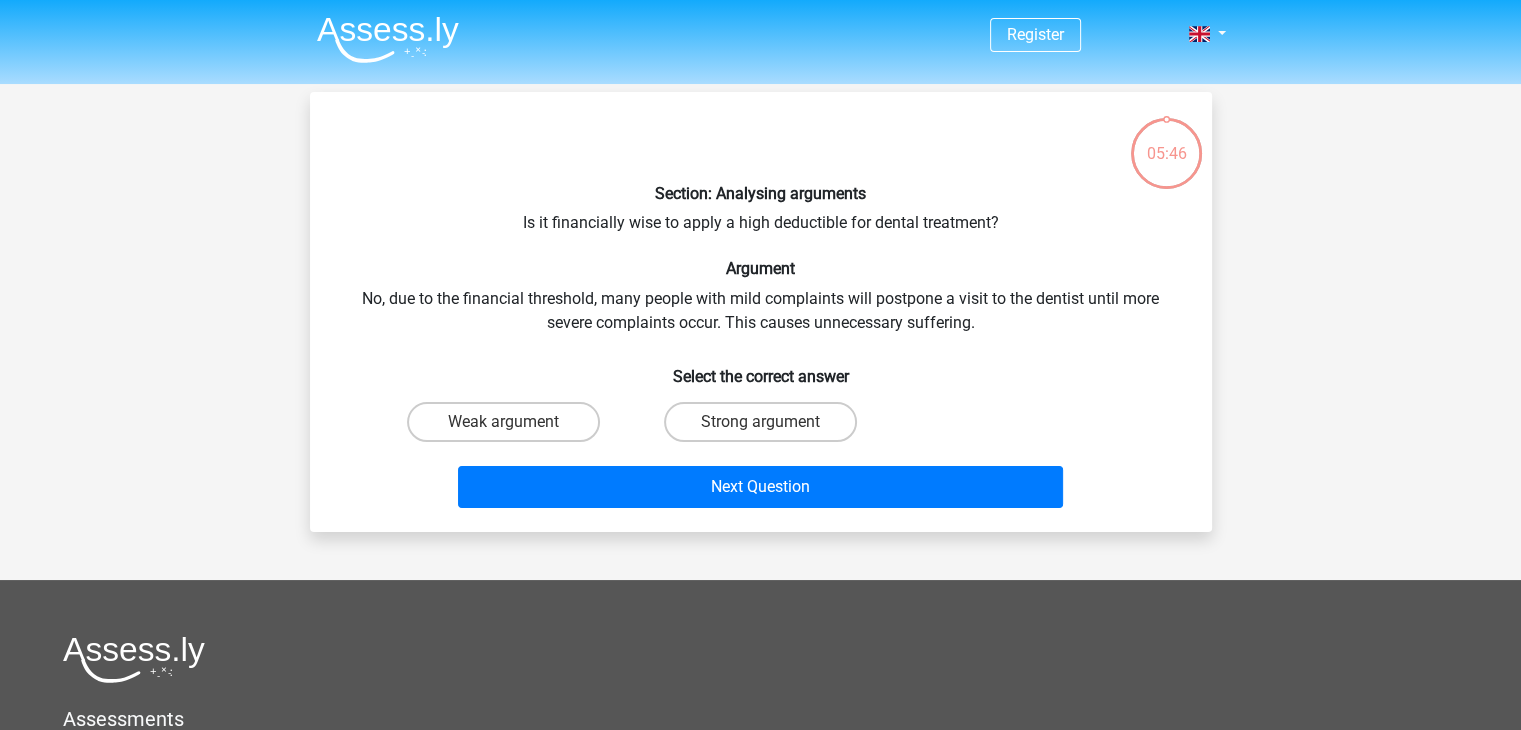 click on "Strong argument" at bounding box center (766, 428) 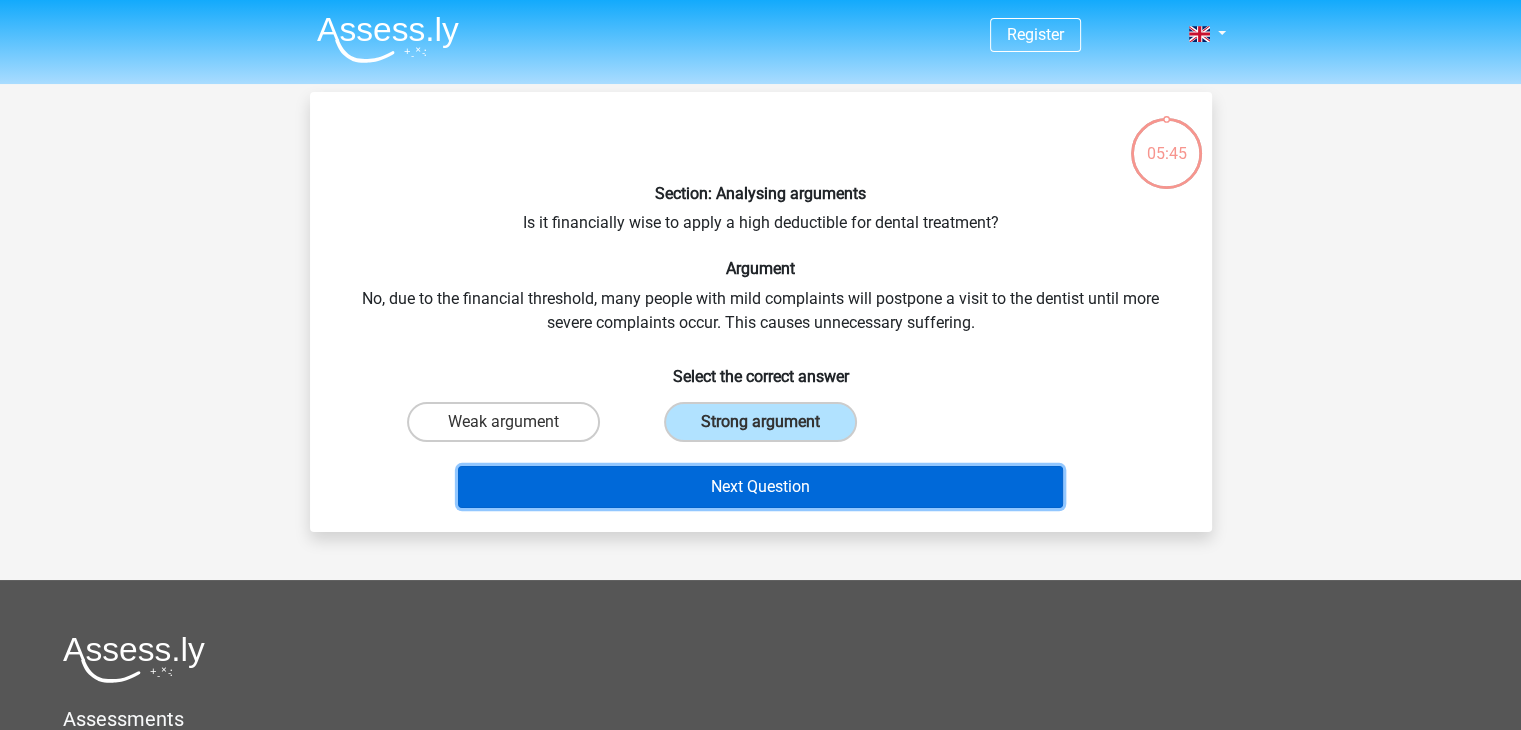 click on "Next Question" at bounding box center [760, 487] 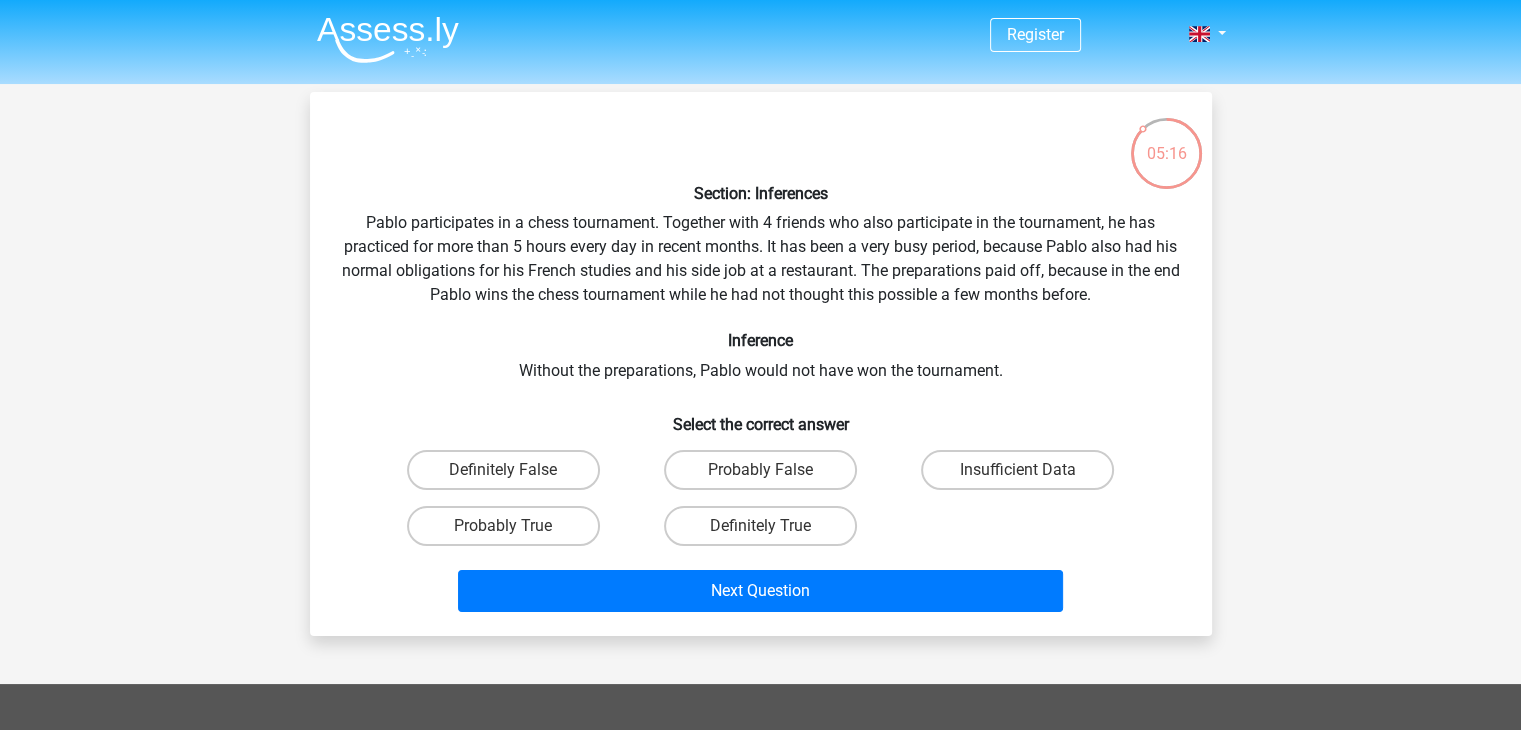 scroll, scrollTop: 0, scrollLeft: 0, axis: both 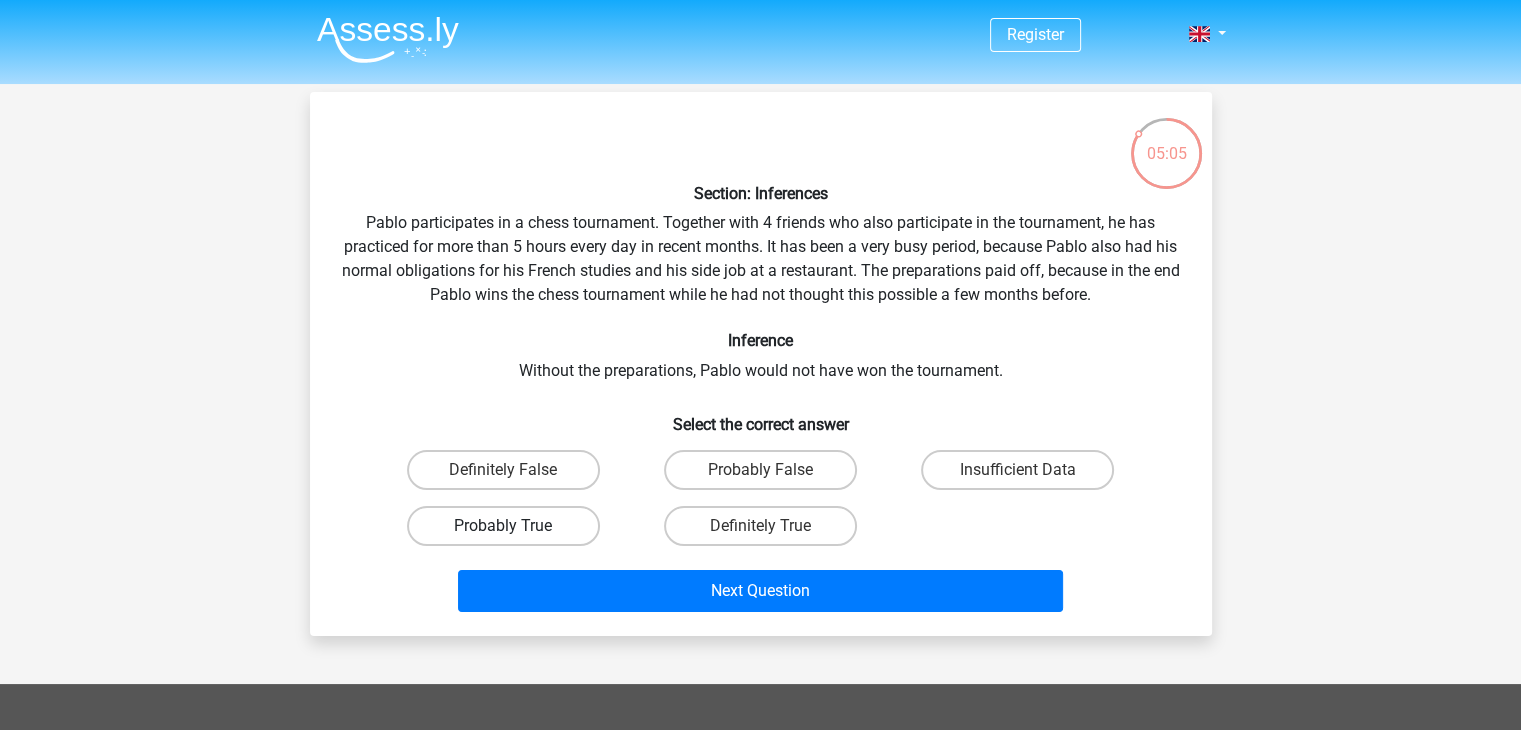 click on "Probably True" at bounding box center (503, 526) 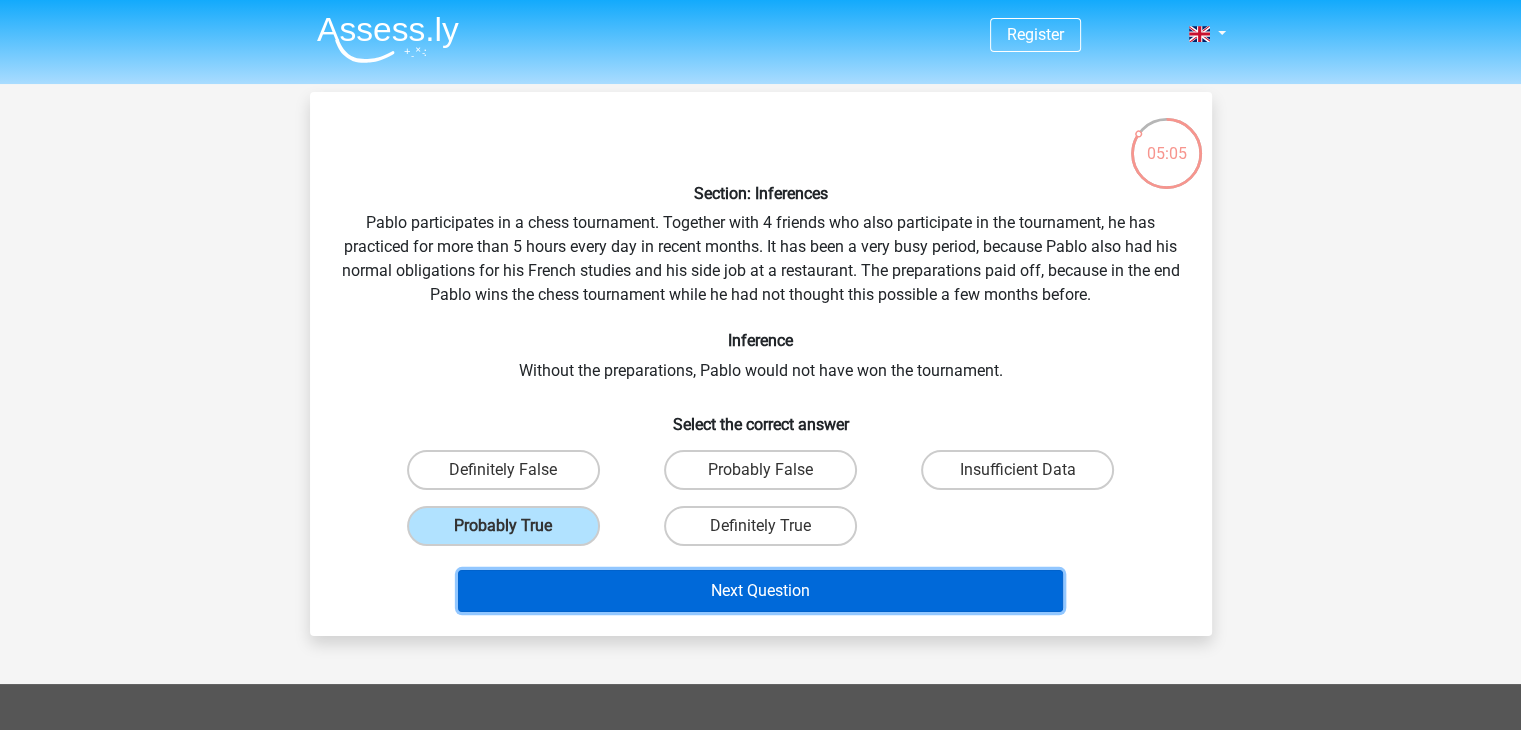 click on "Next Question" at bounding box center [760, 591] 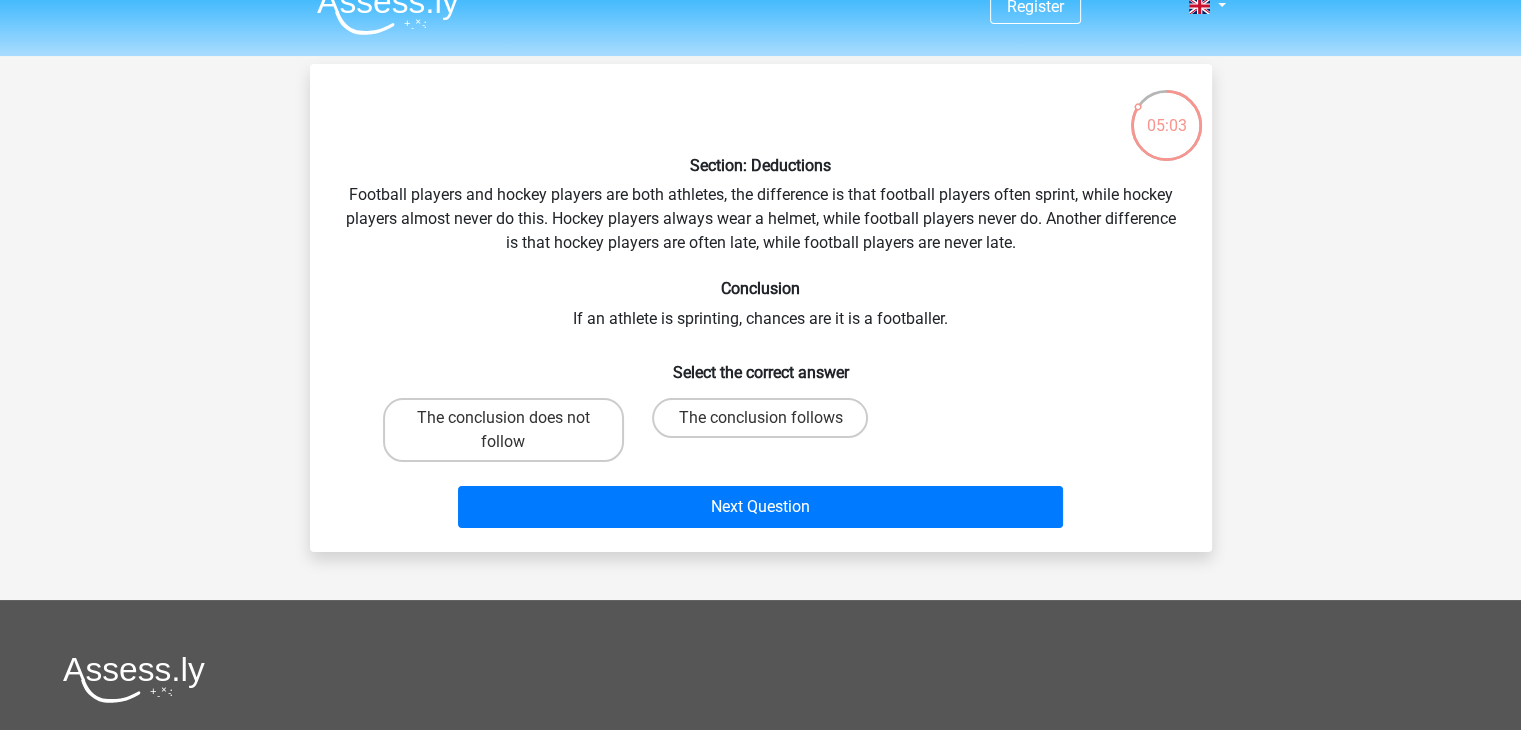 scroll, scrollTop: 0, scrollLeft: 0, axis: both 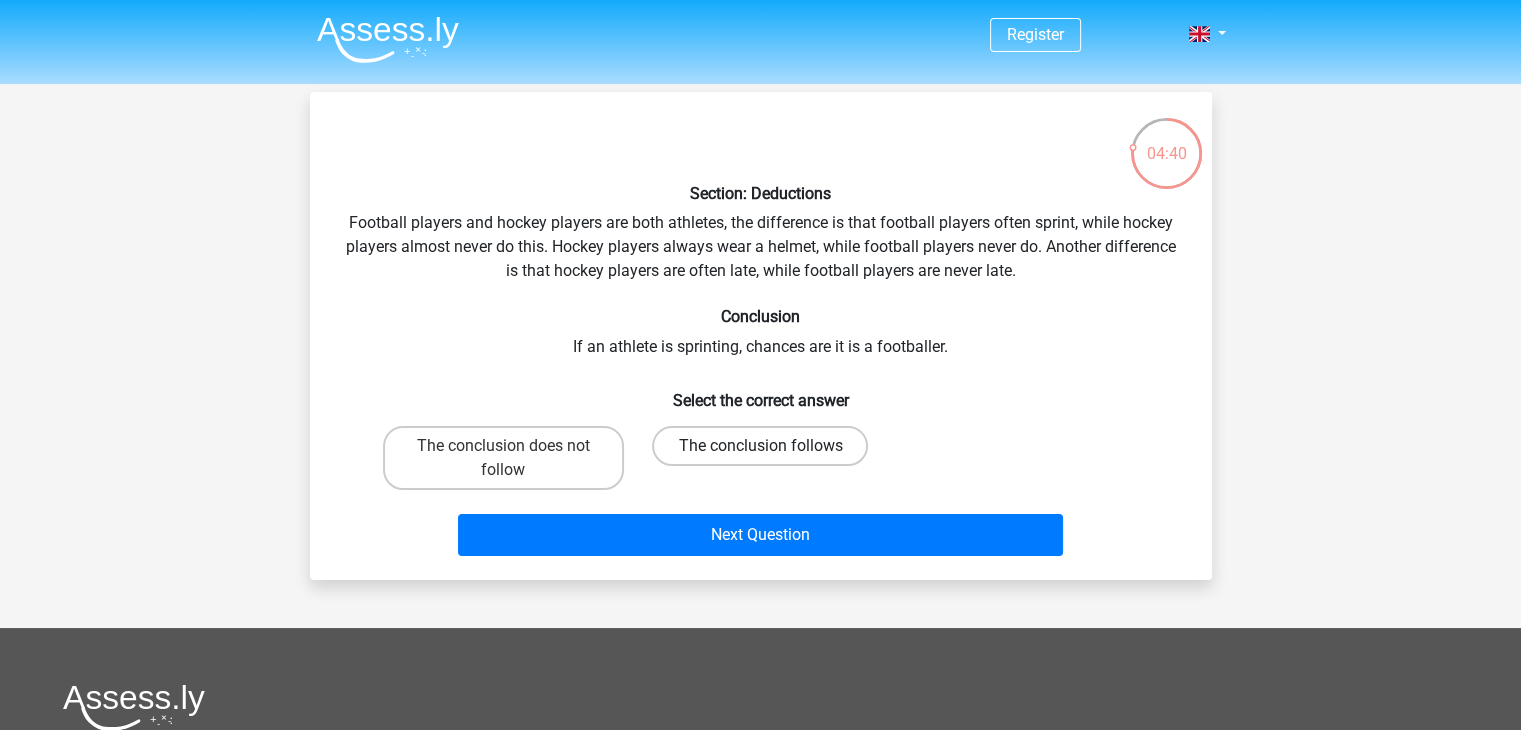 click on "The conclusion follows" at bounding box center [760, 446] 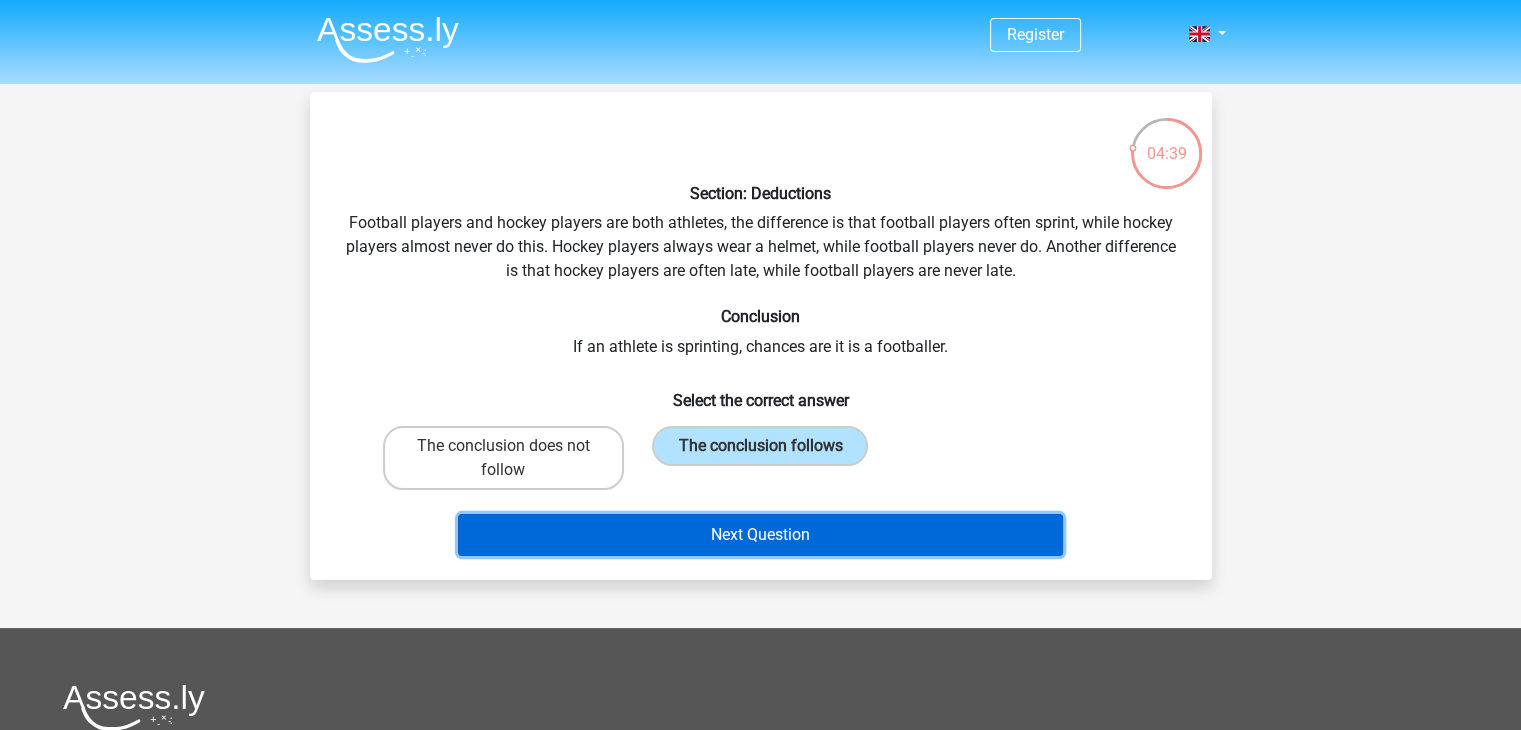 click on "Next Question" at bounding box center (760, 535) 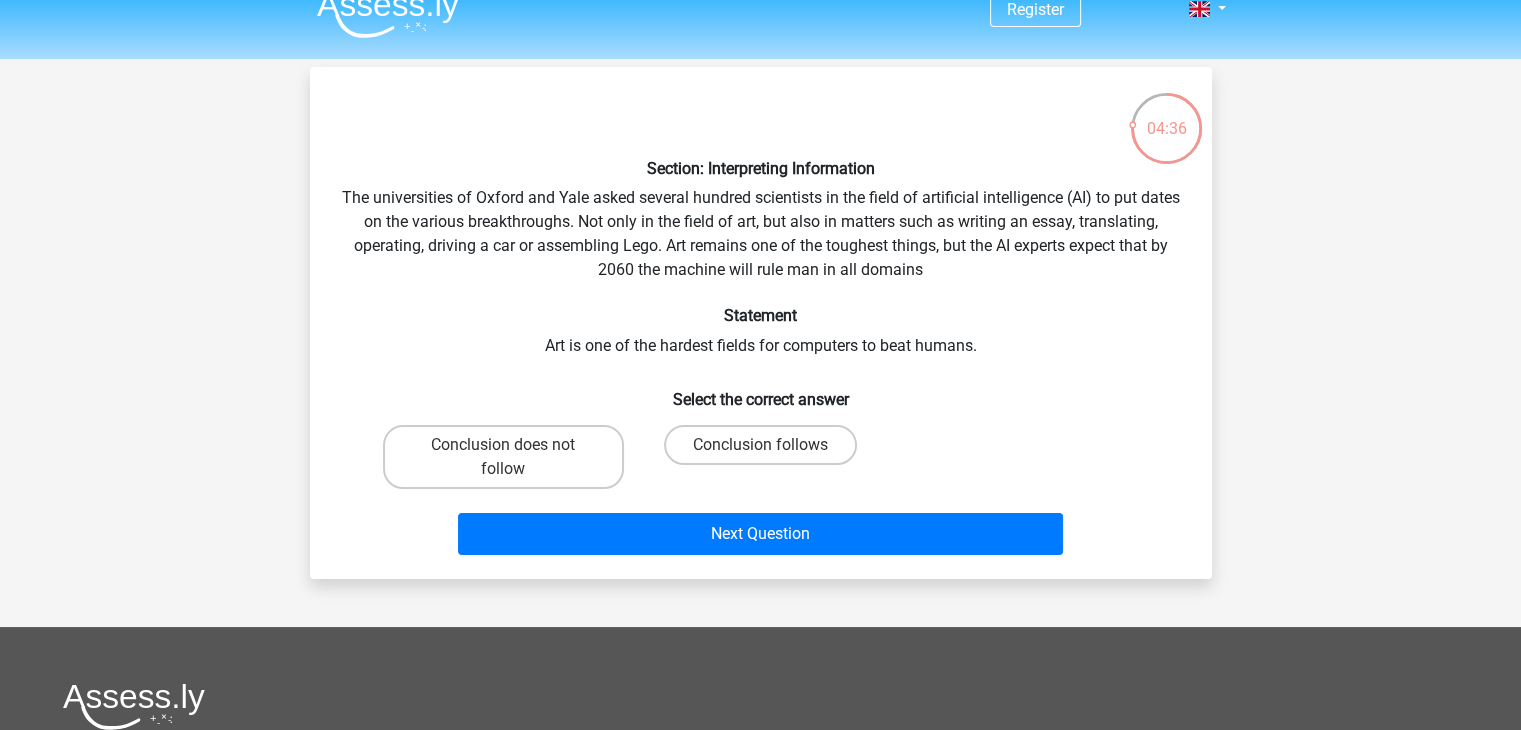scroll, scrollTop: 0, scrollLeft: 0, axis: both 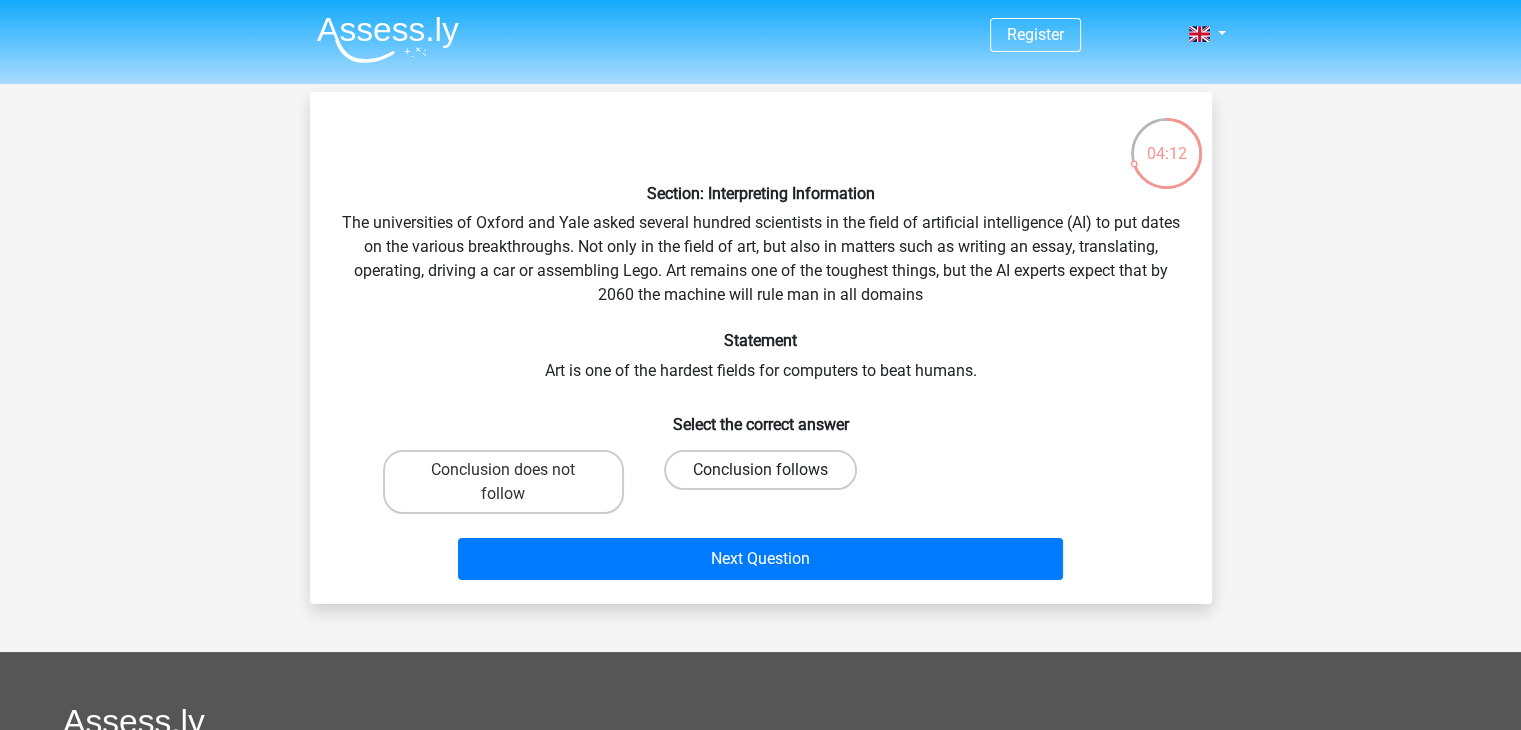 click on "Conclusion follows" at bounding box center [760, 470] 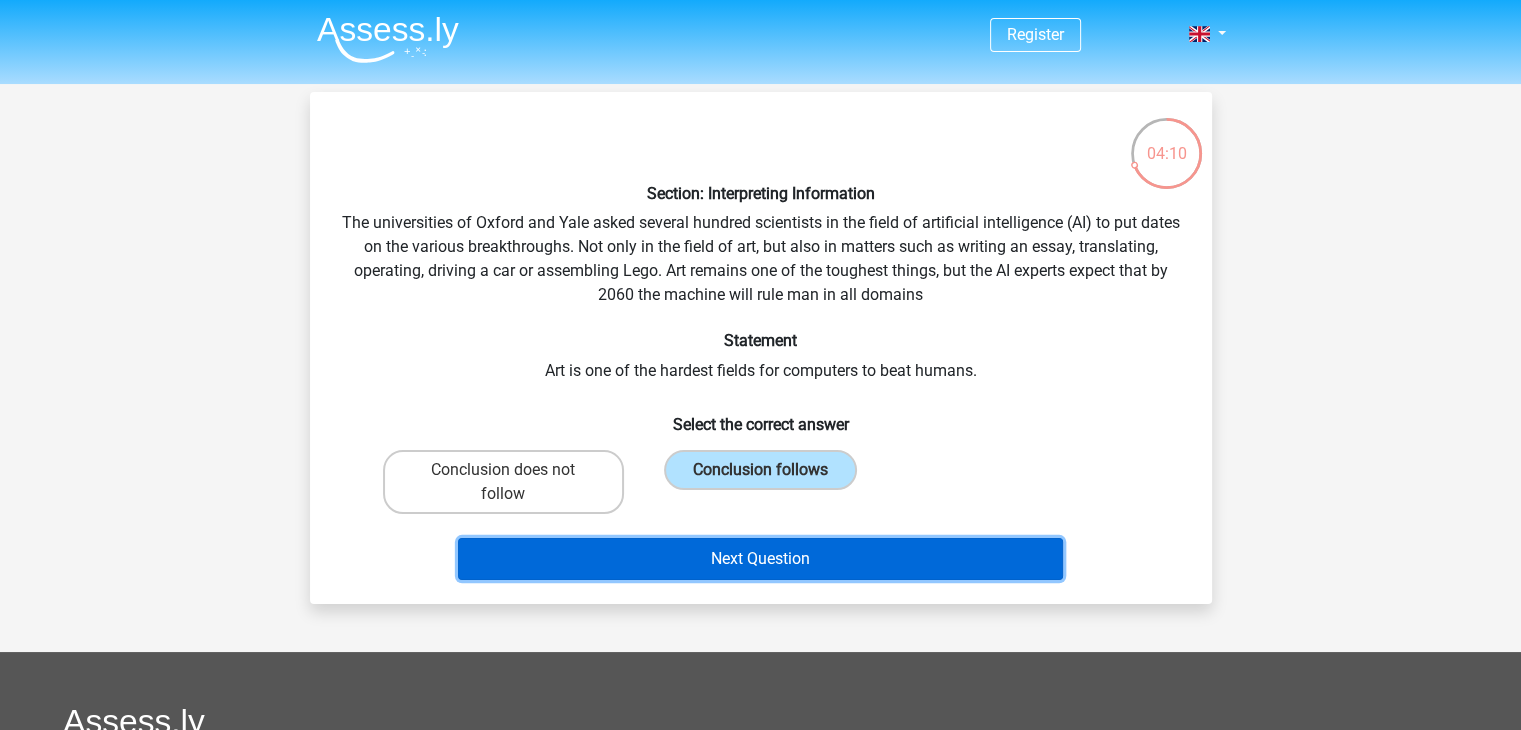 click on "Next Question" at bounding box center (760, 559) 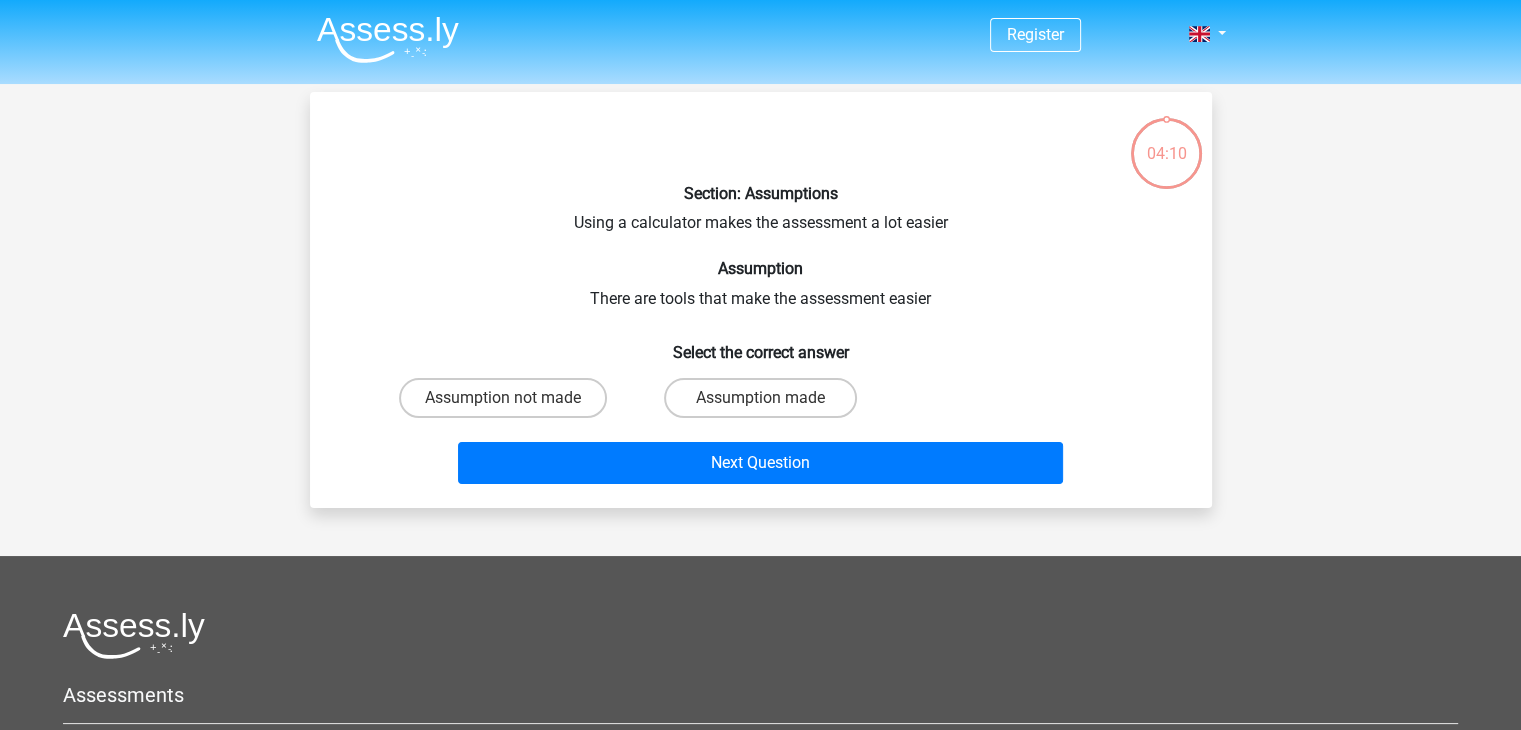 scroll, scrollTop: 0, scrollLeft: 0, axis: both 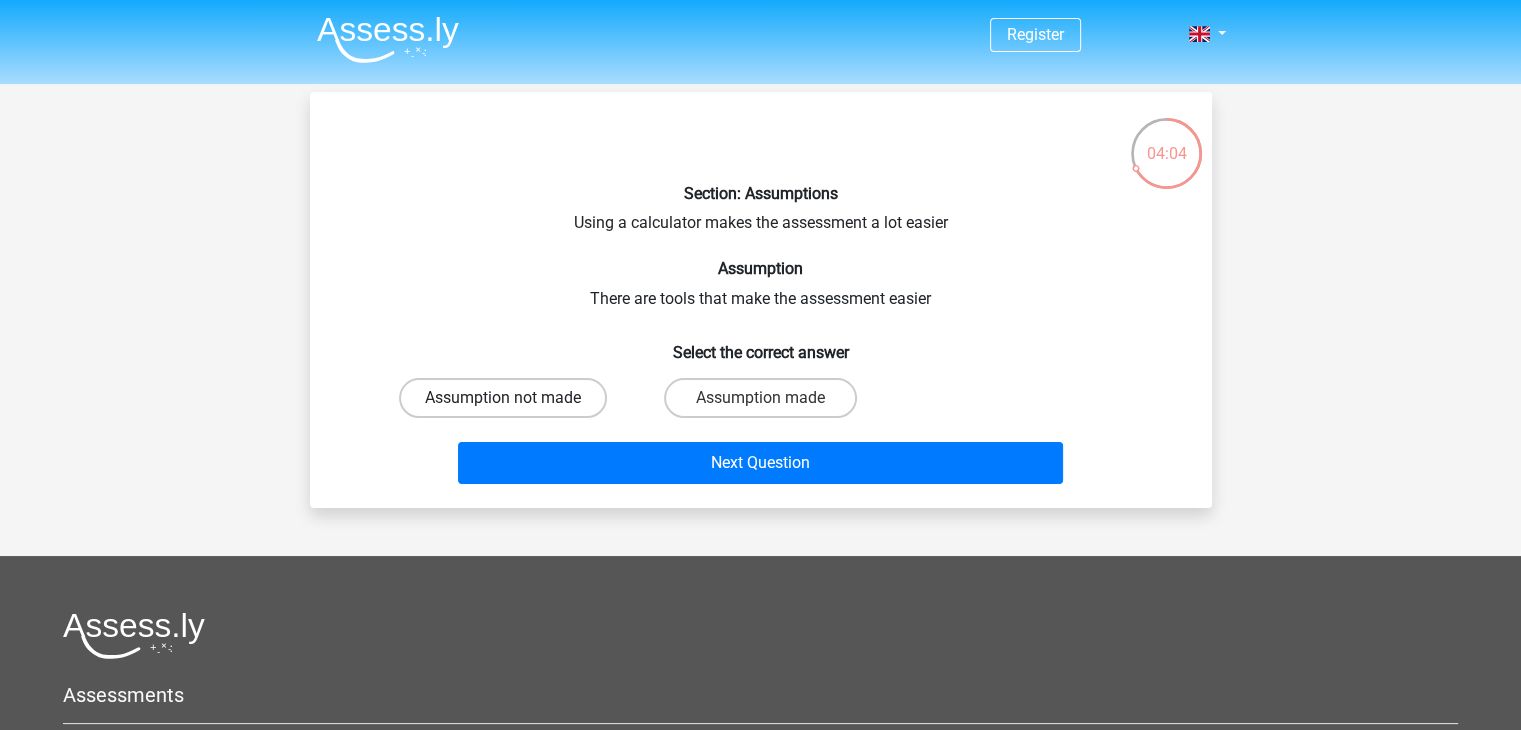 click on "Assumption not made" at bounding box center (503, 398) 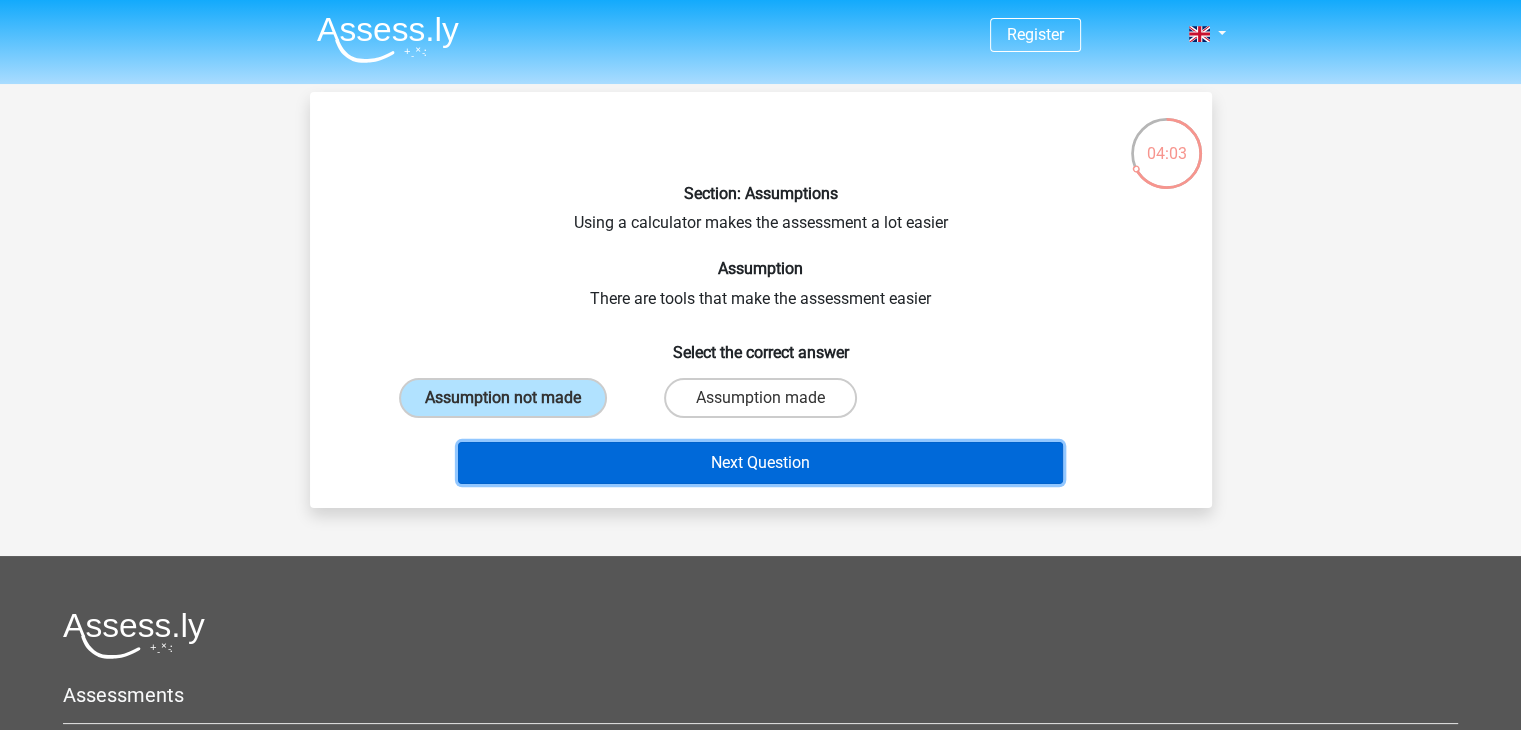 click on "Next Question" at bounding box center [760, 463] 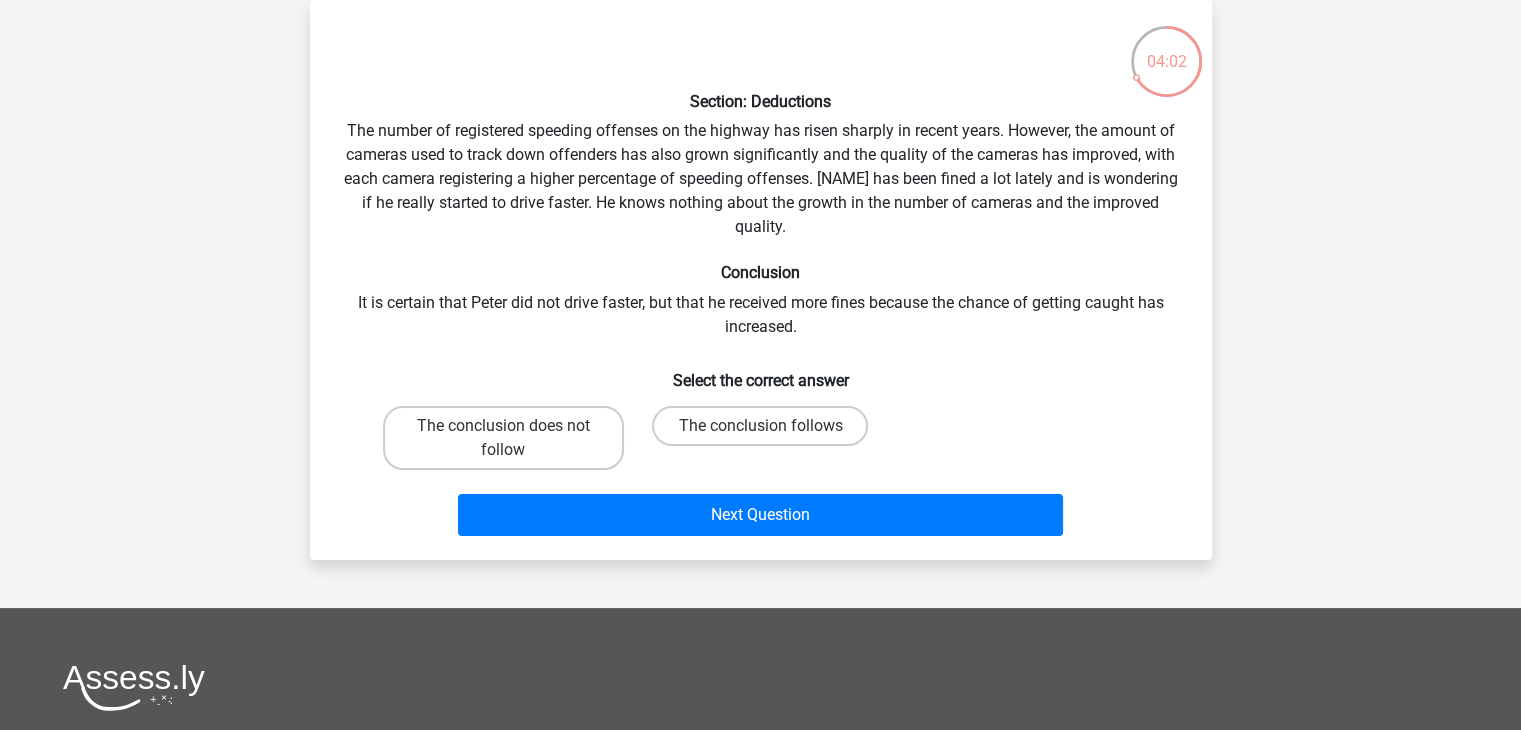scroll, scrollTop: 0, scrollLeft: 0, axis: both 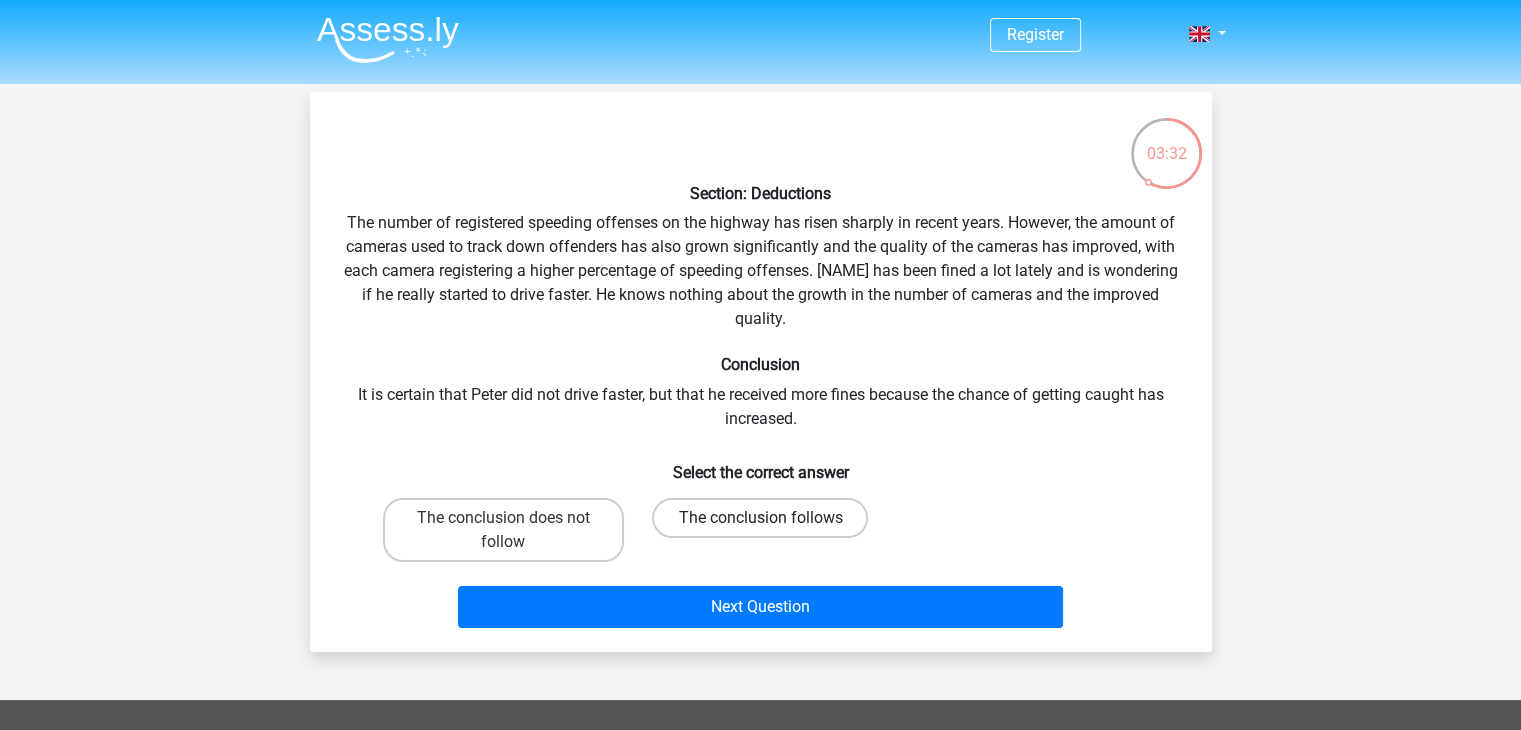 click on "The conclusion follows" at bounding box center (760, 518) 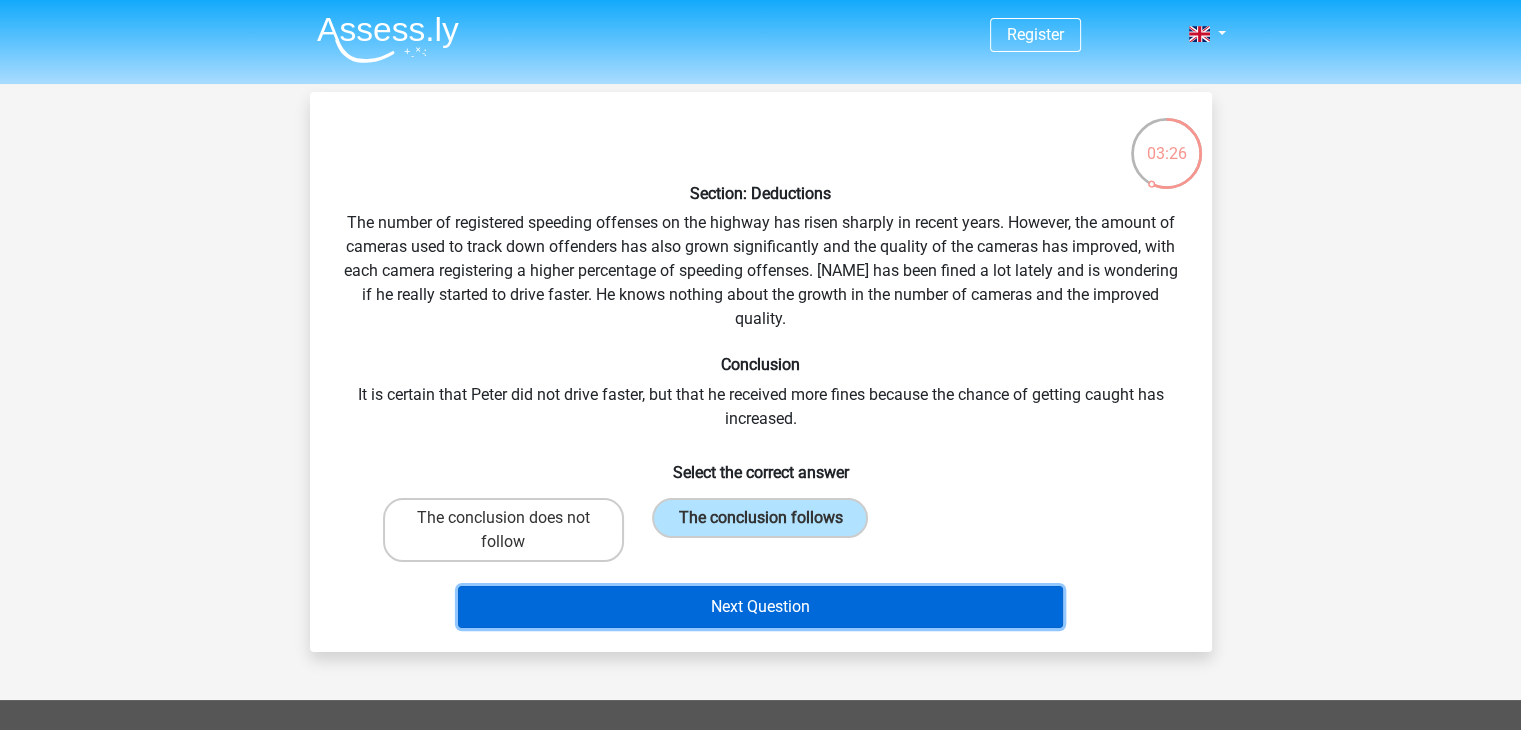 click on "Next Question" at bounding box center [760, 607] 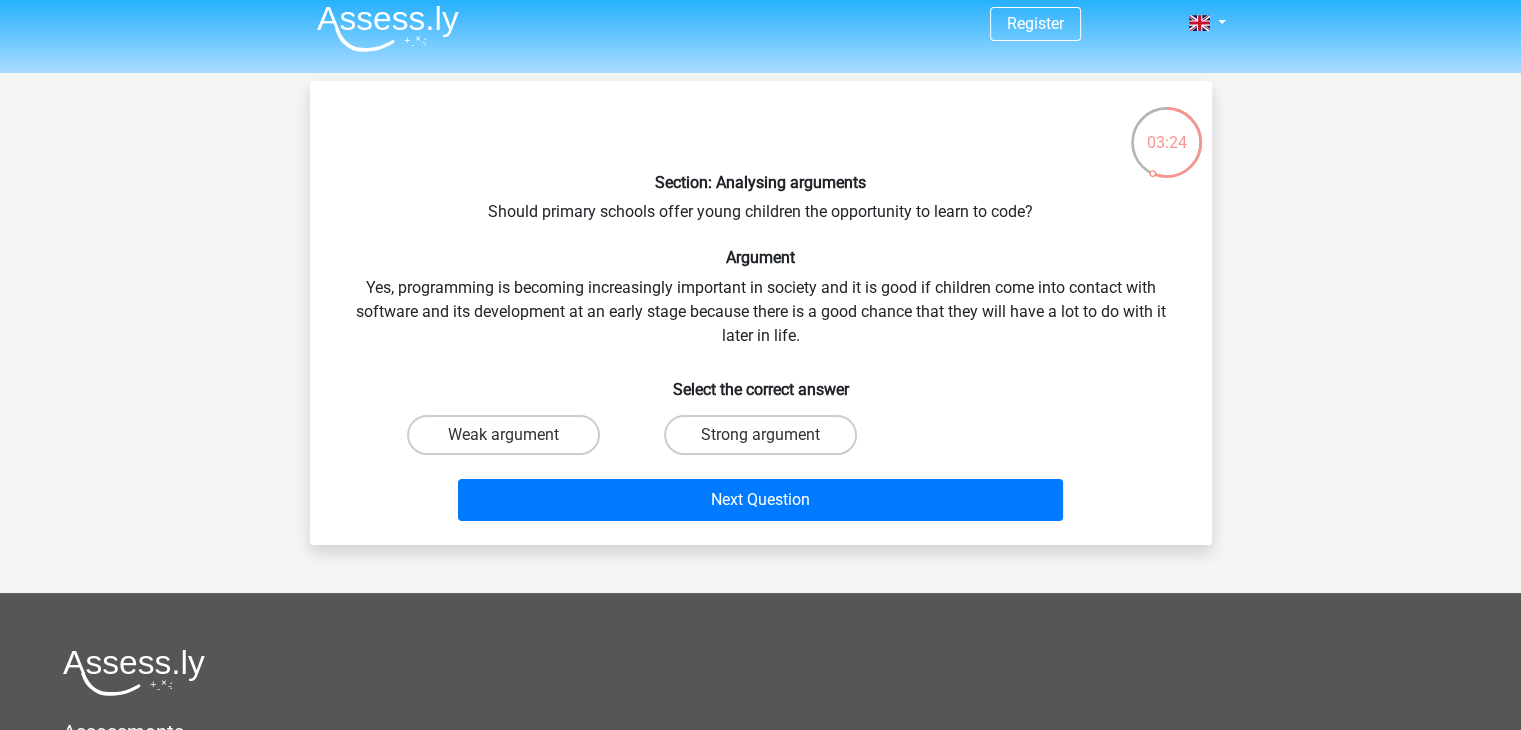 scroll, scrollTop: 9, scrollLeft: 0, axis: vertical 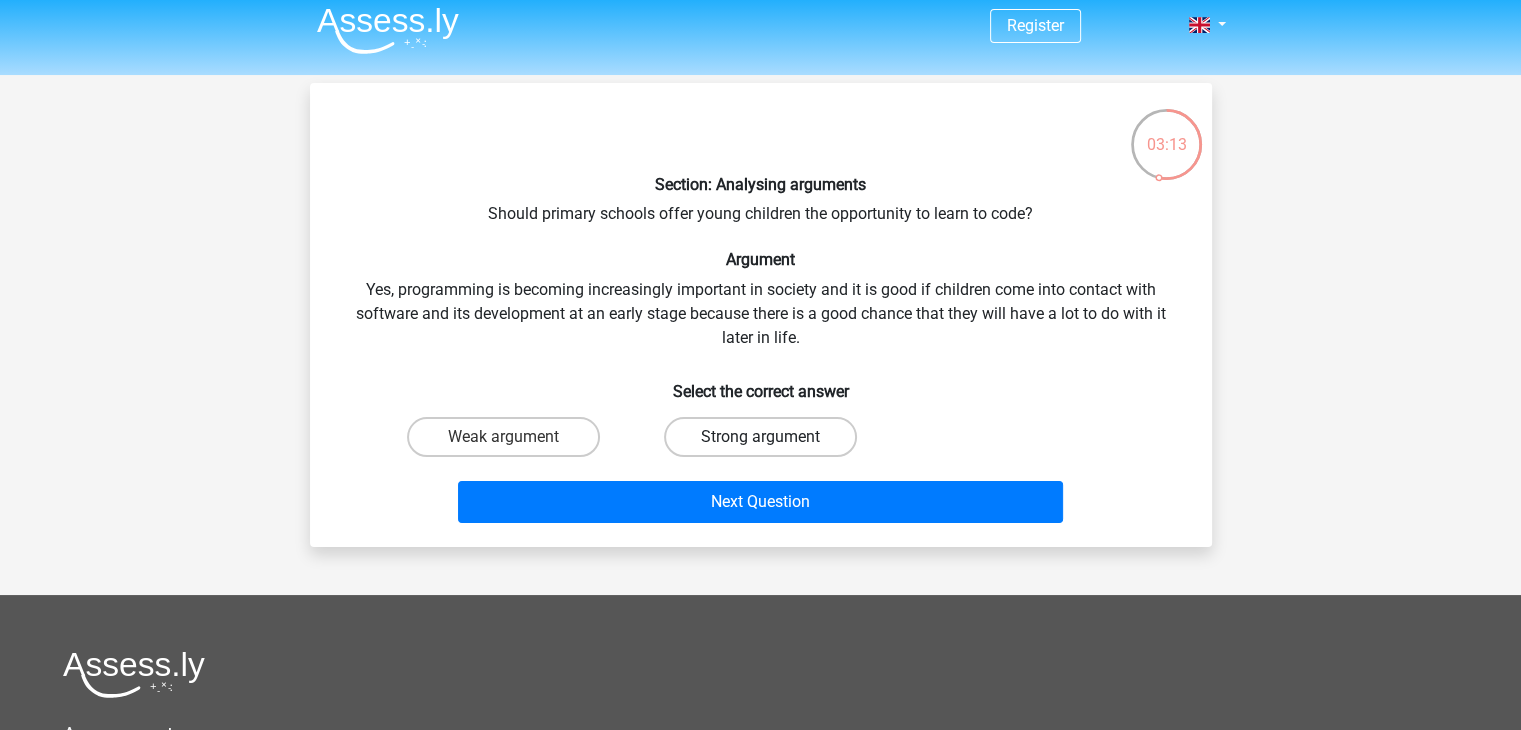 click on "Strong argument" at bounding box center [760, 437] 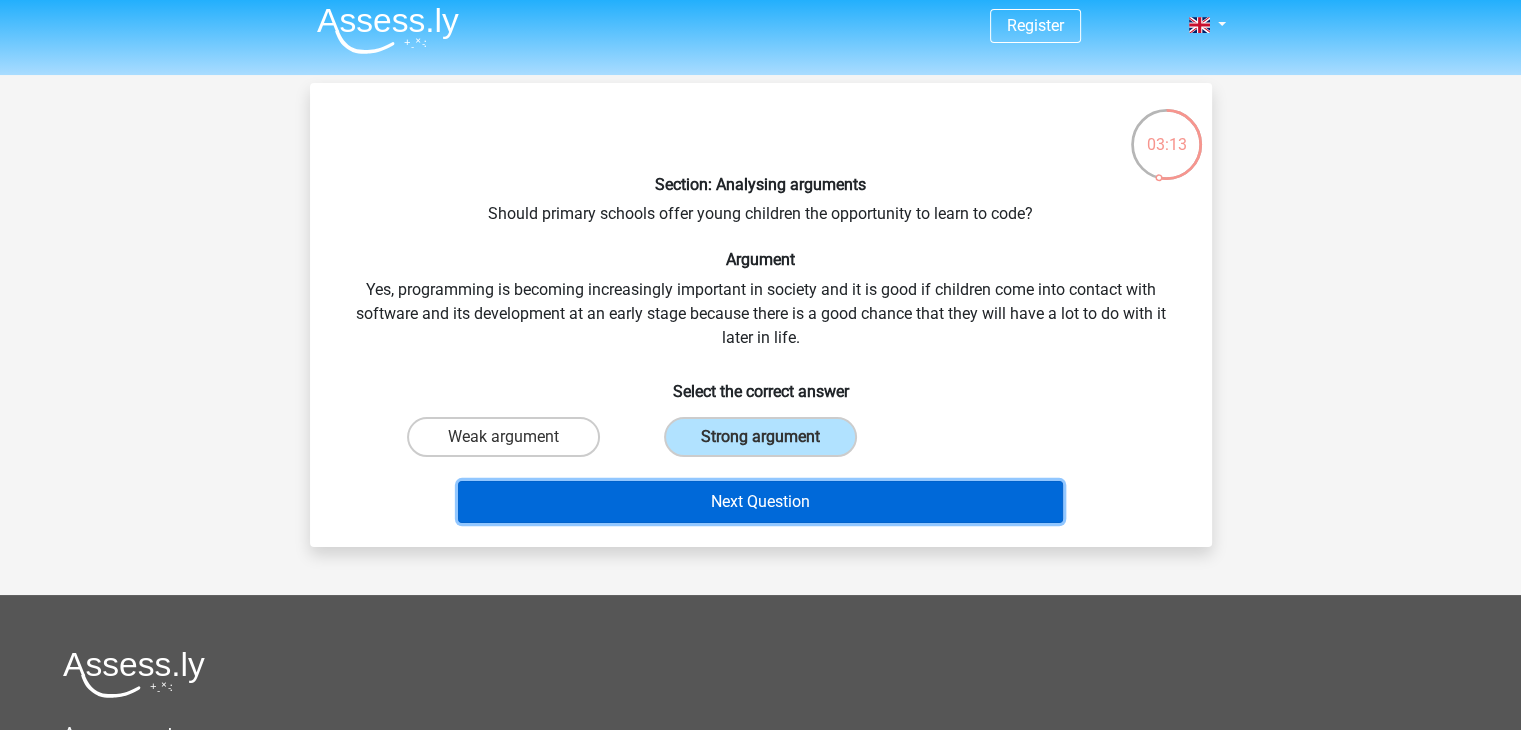 click on "Next Question" at bounding box center [760, 502] 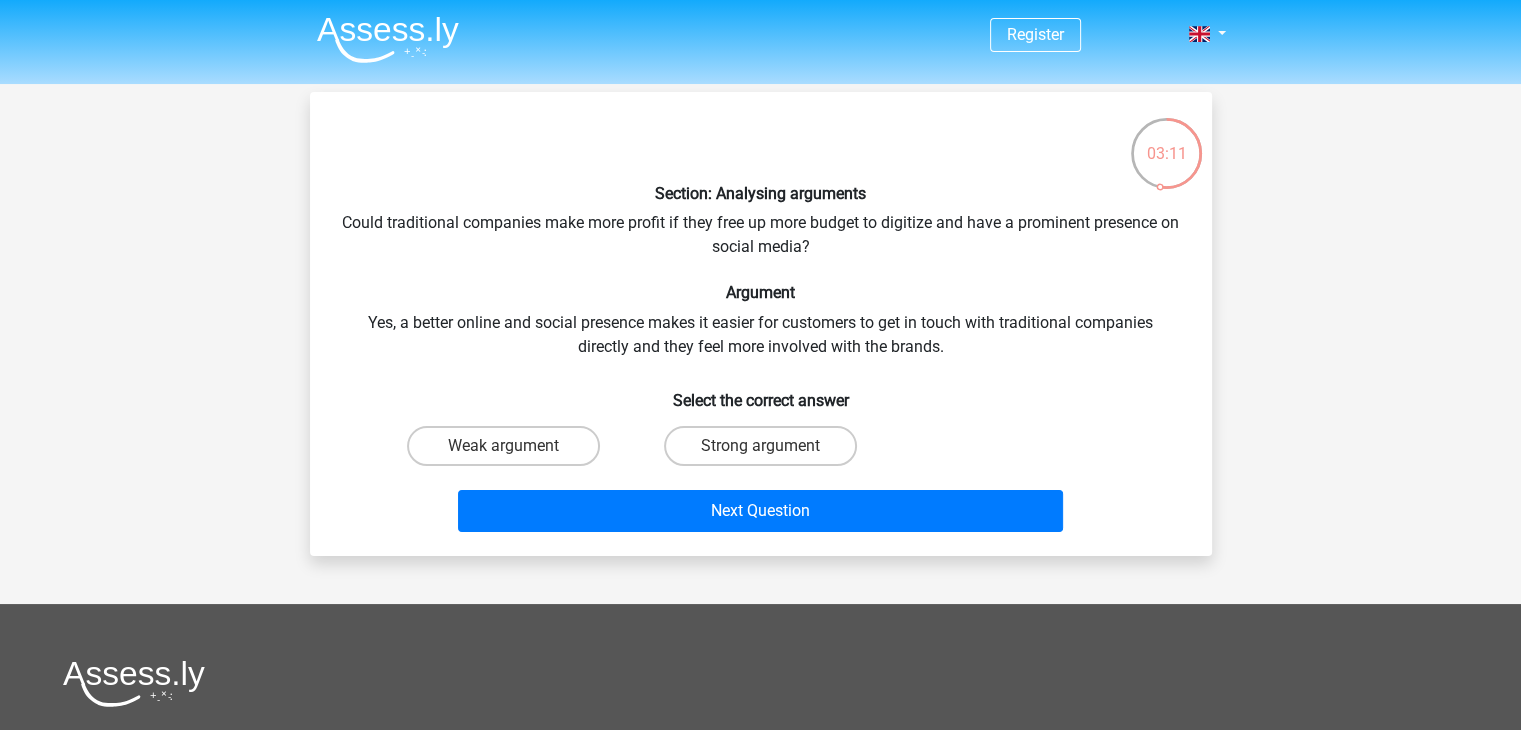 scroll, scrollTop: 0, scrollLeft: 0, axis: both 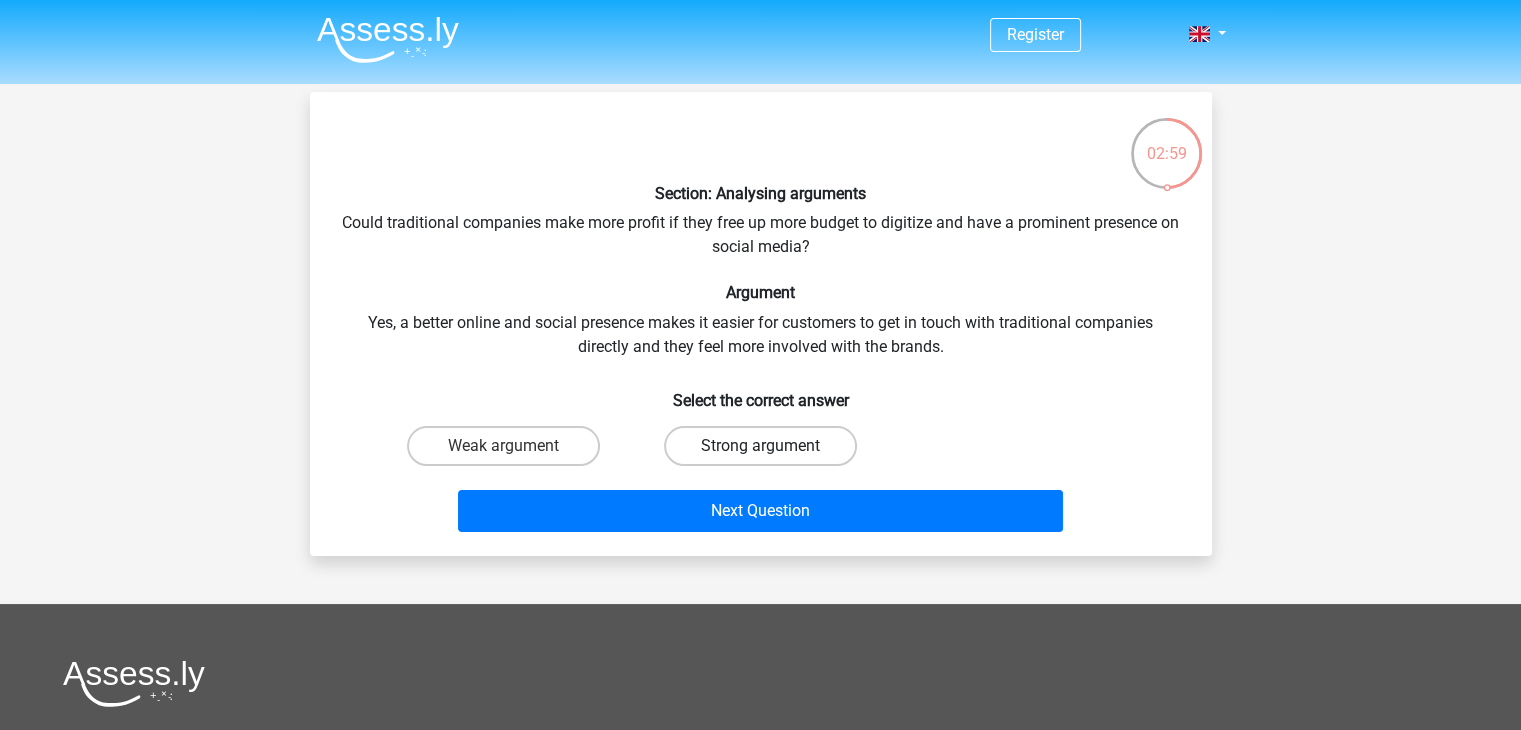click on "Strong argument" at bounding box center [760, 446] 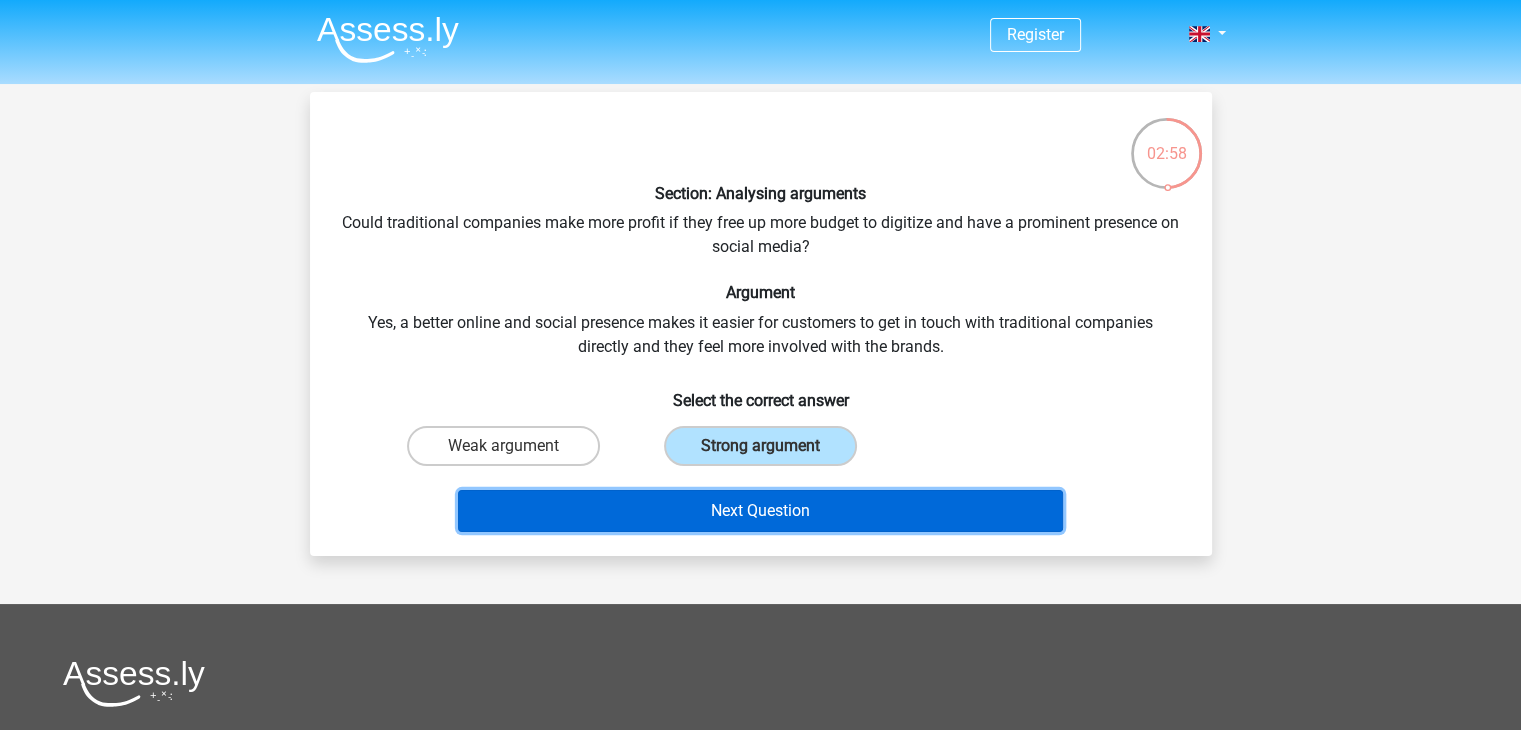 click on "Next Question" at bounding box center (760, 511) 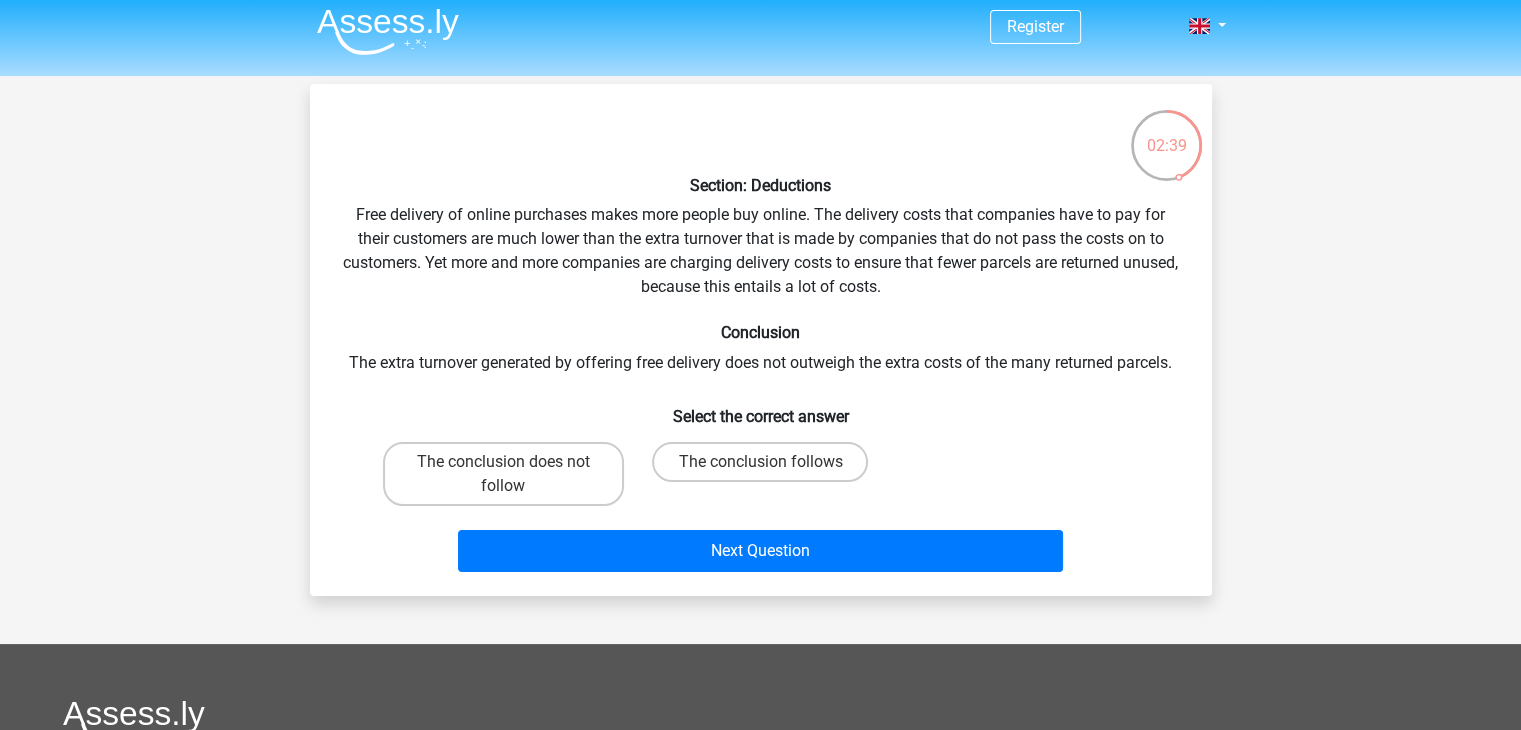 scroll, scrollTop: 23, scrollLeft: 0, axis: vertical 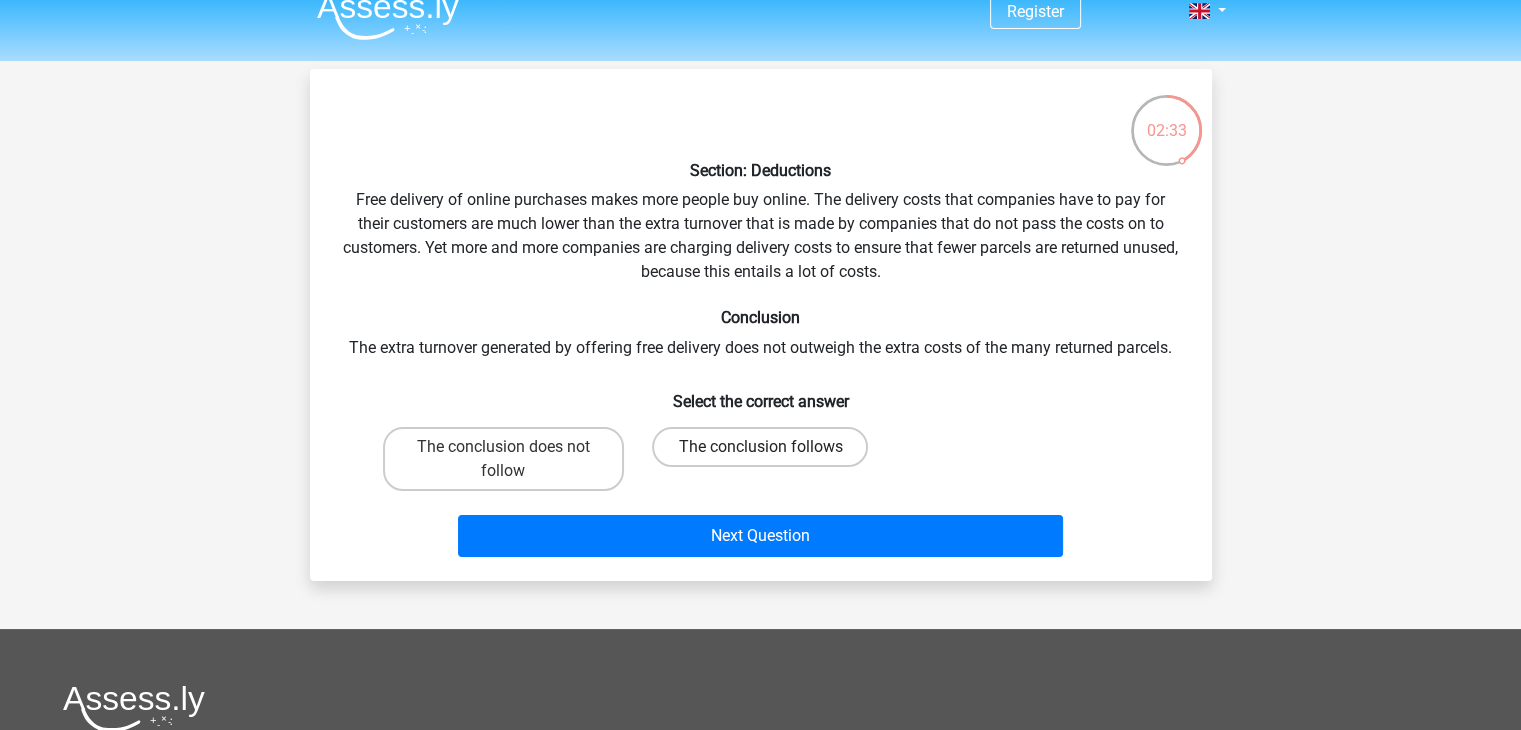 click on "The conclusion follows" at bounding box center (760, 447) 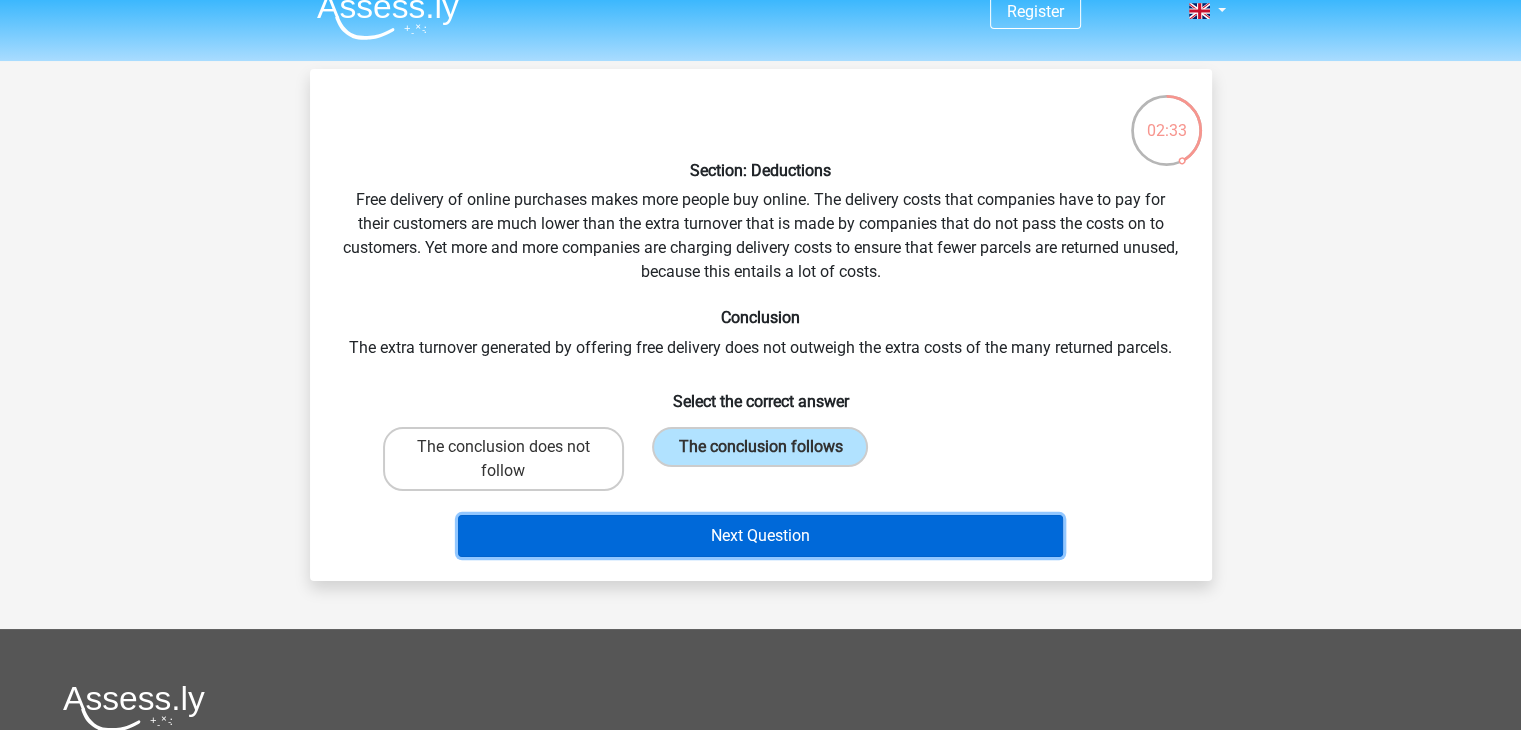 click on "Next Question" at bounding box center [760, 536] 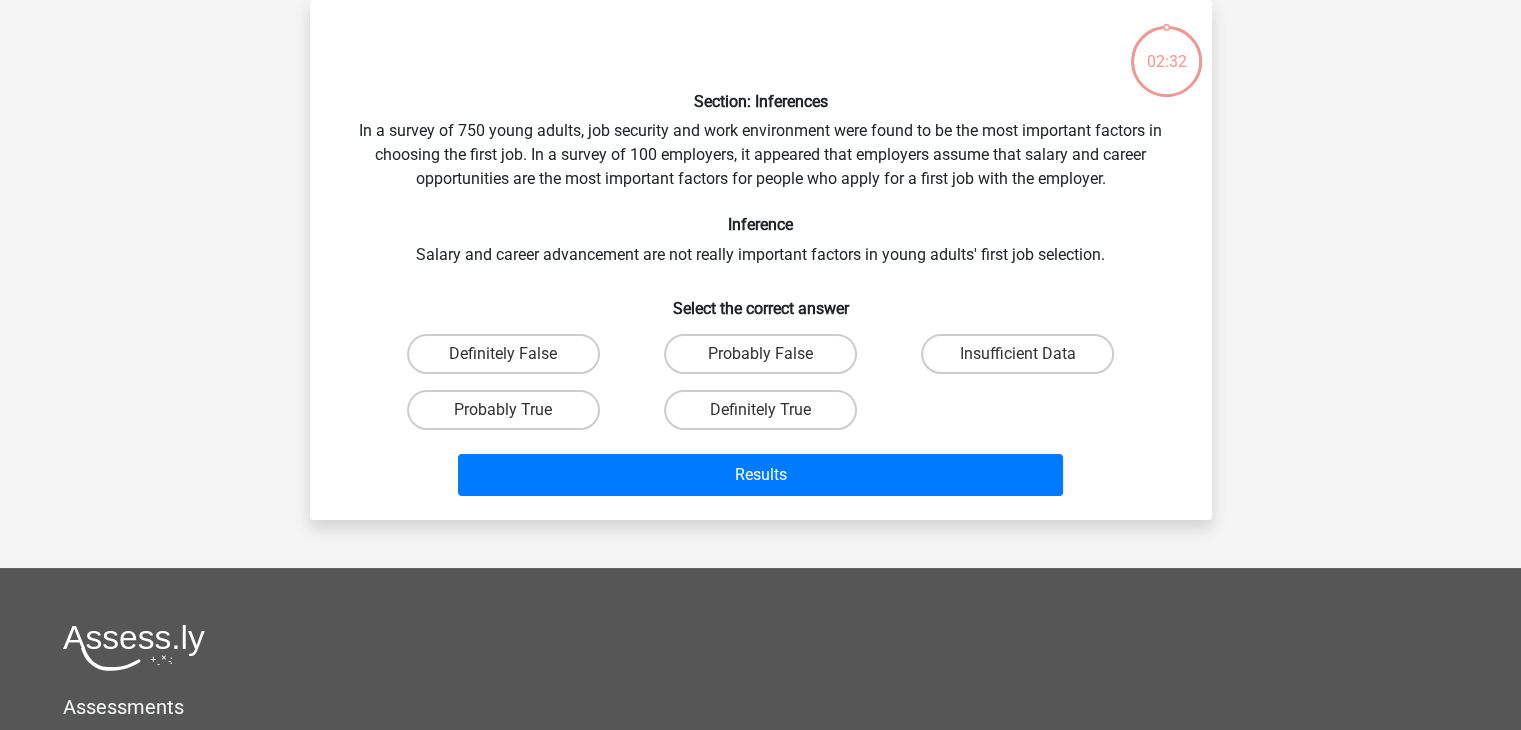 scroll, scrollTop: 0, scrollLeft: 0, axis: both 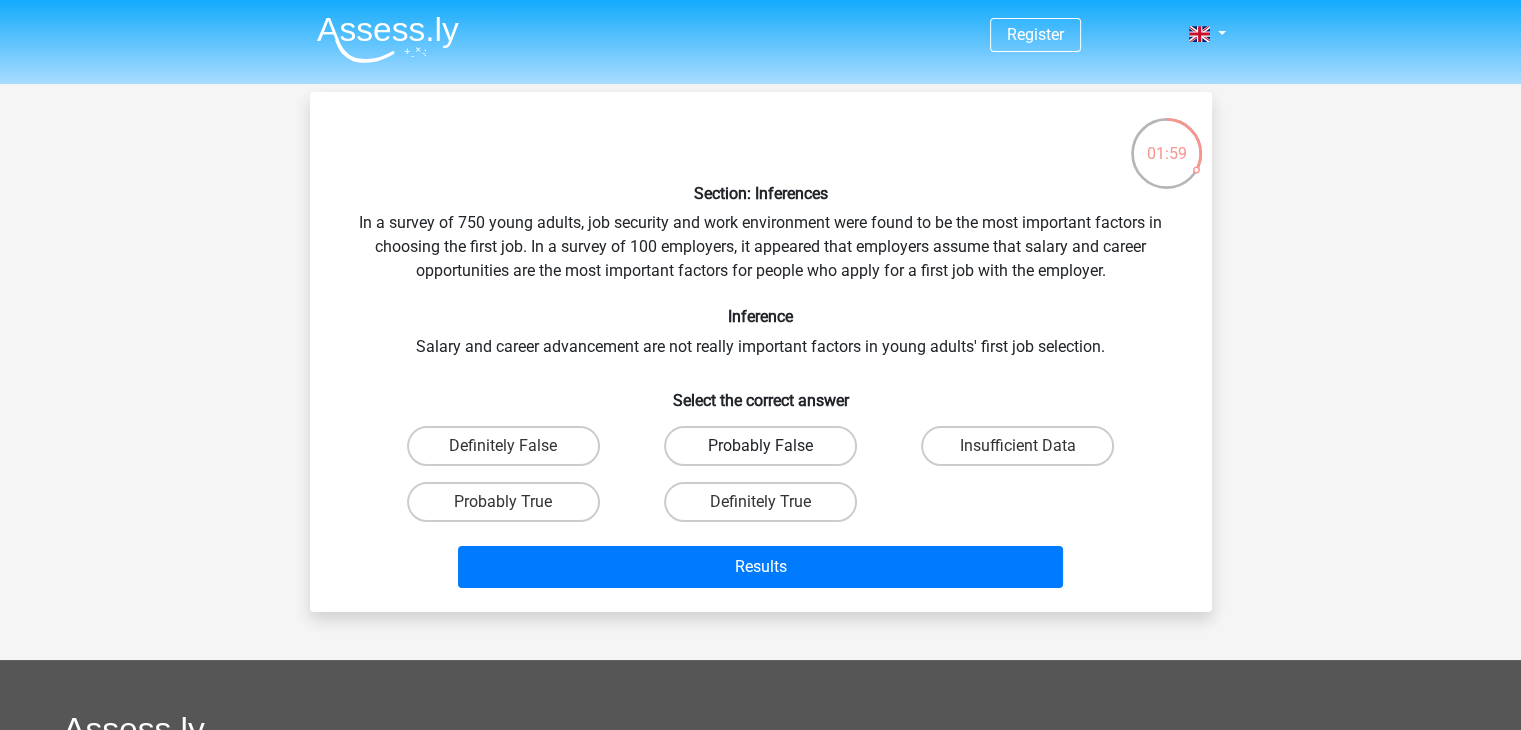 click on "Probably False" at bounding box center [760, 446] 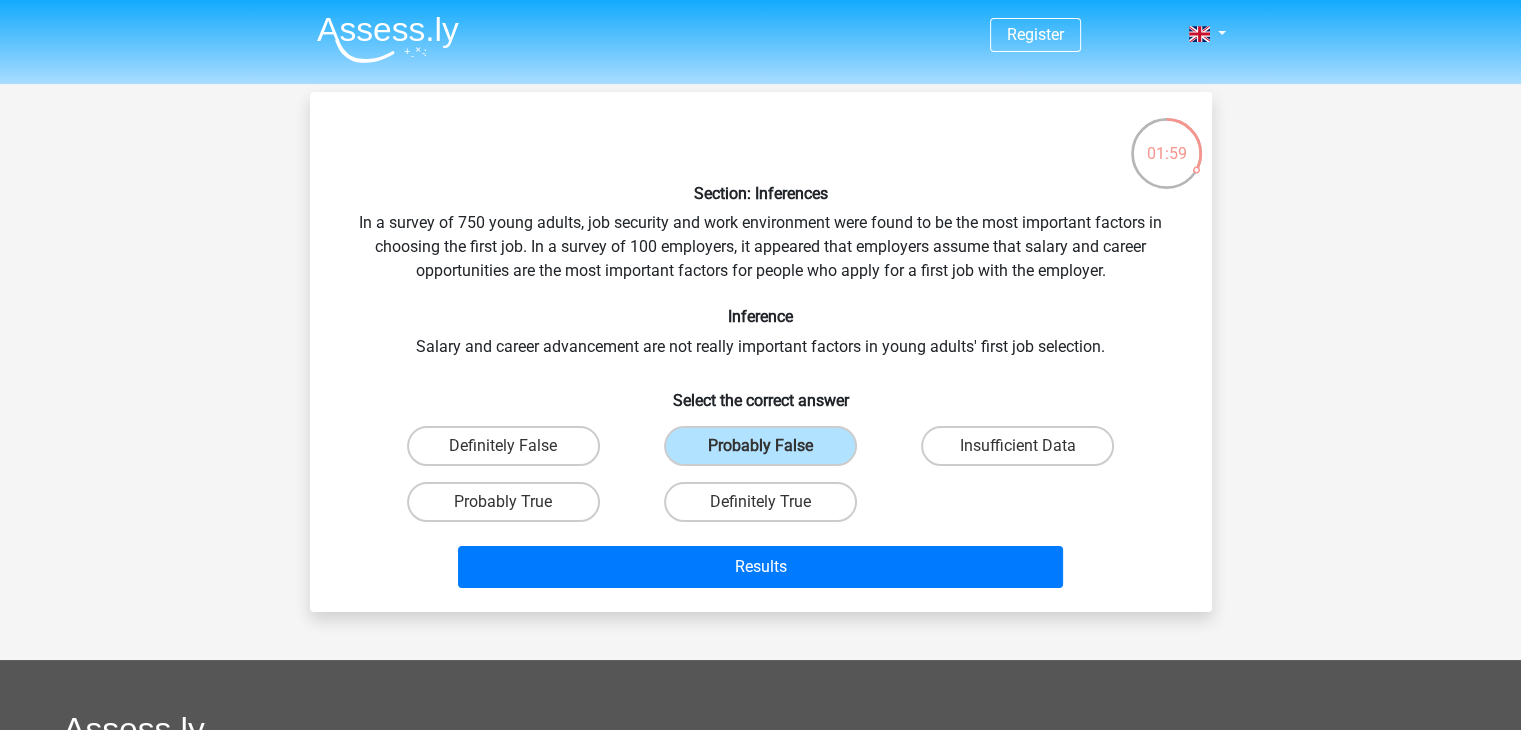 click on "Results" at bounding box center (761, 563) 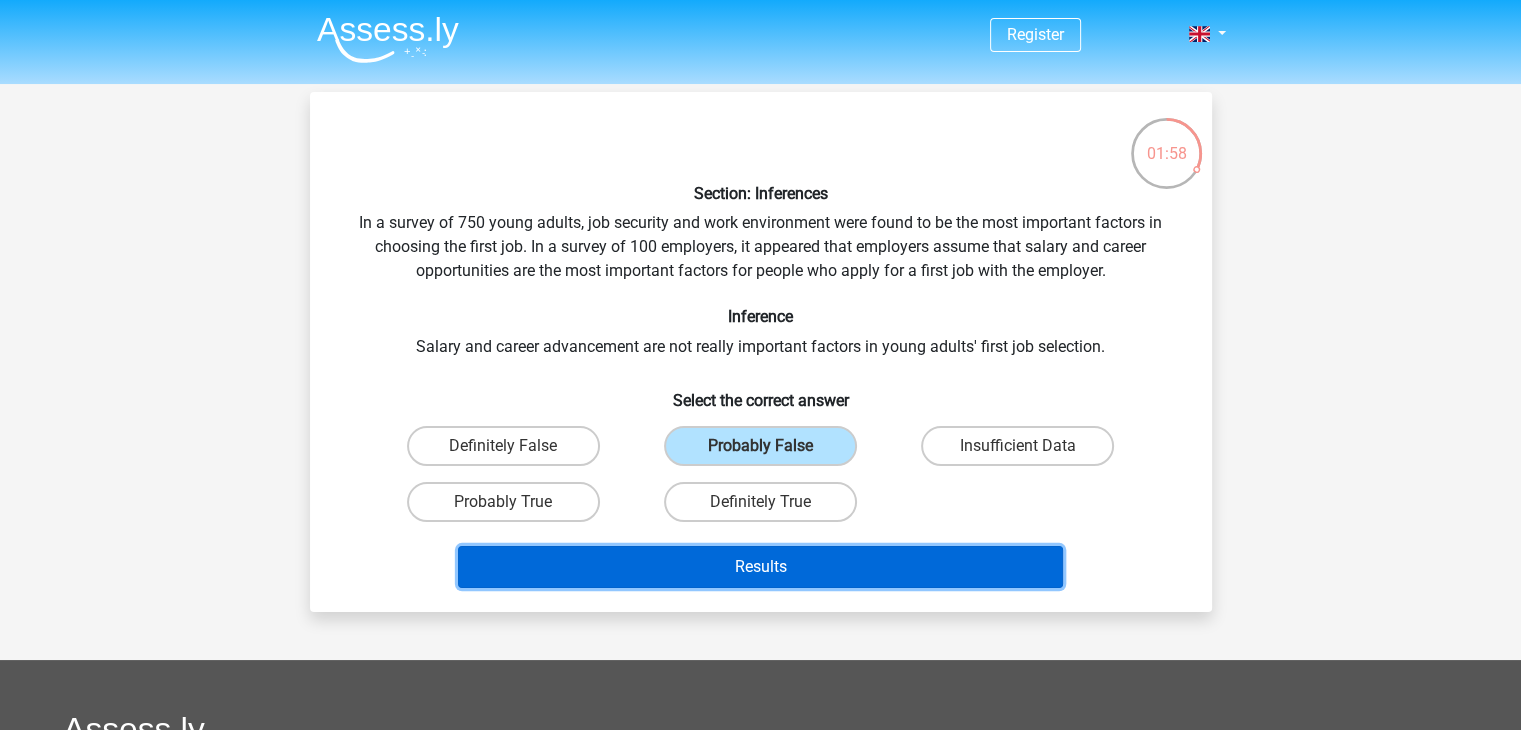 click on "Results" at bounding box center [760, 567] 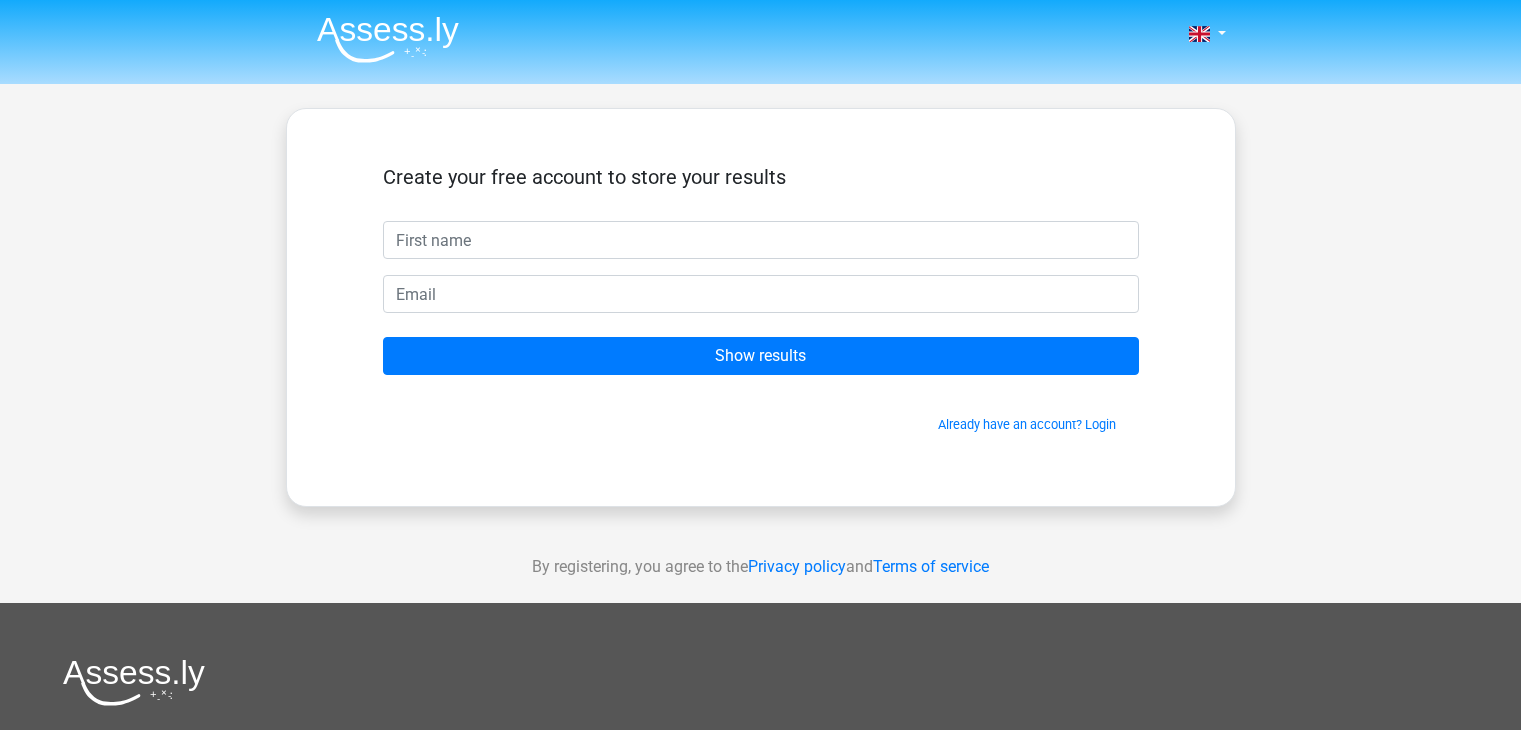 scroll, scrollTop: 0, scrollLeft: 0, axis: both 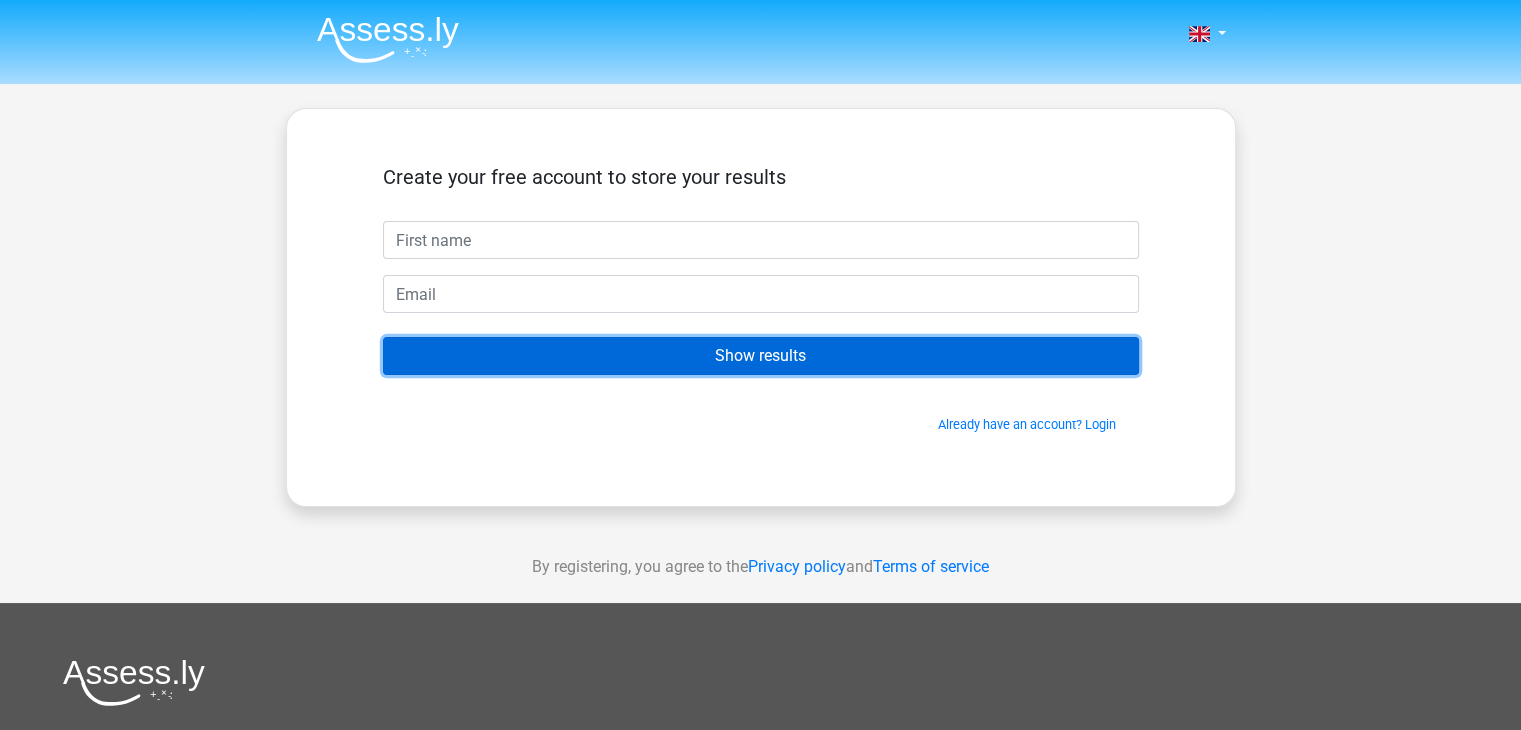 click on "Show results" at bounding box center (761, 356) 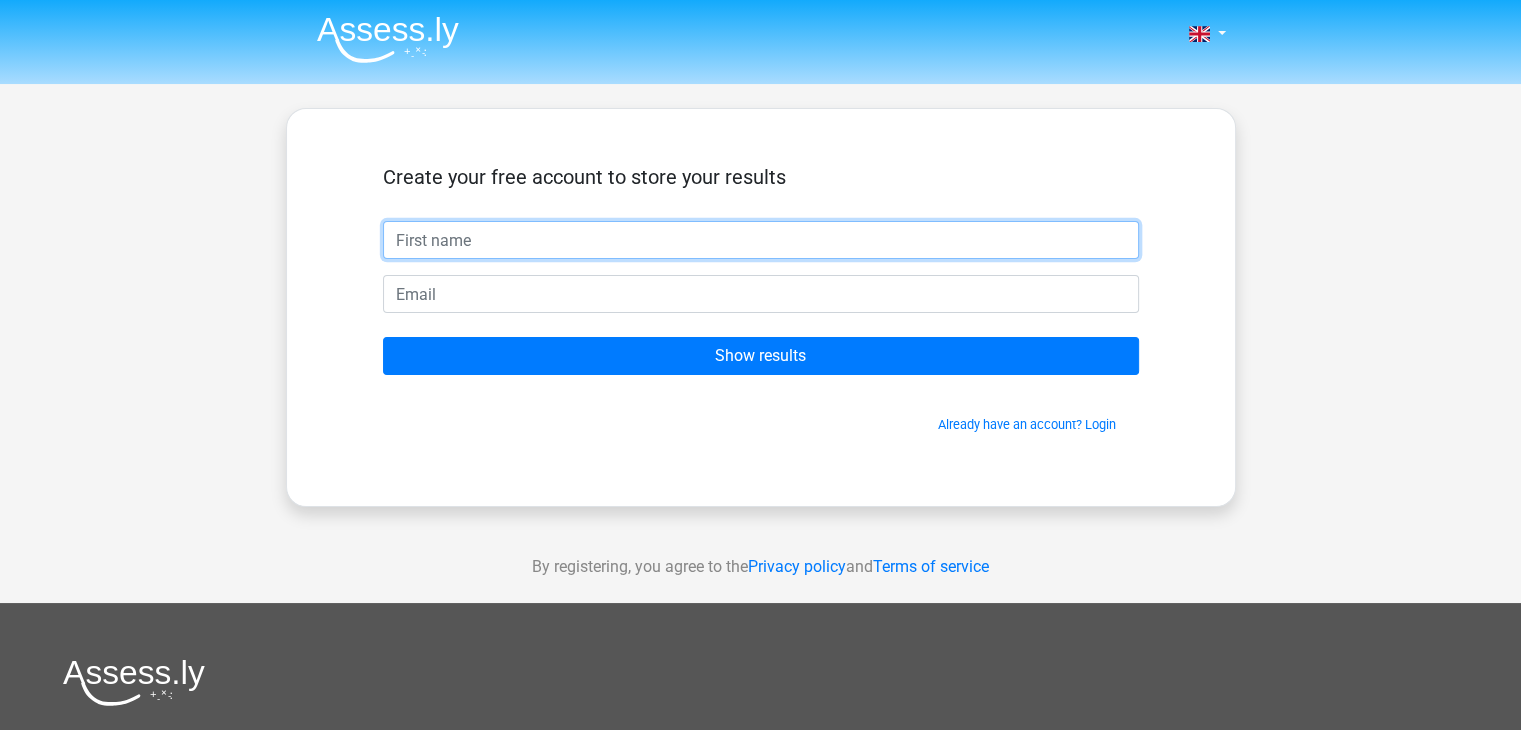click at bounding box center (761, 240) 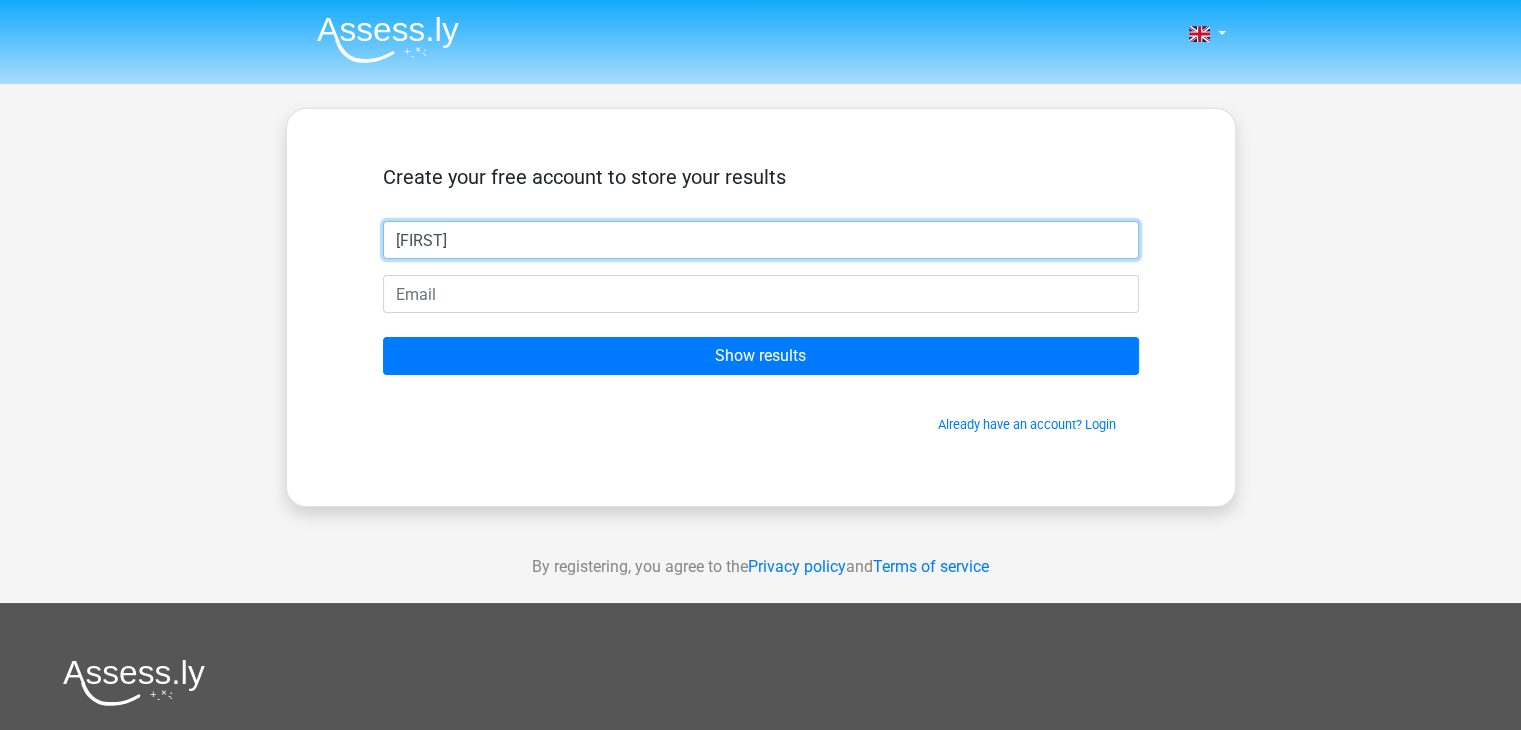type on "[FIRST]" 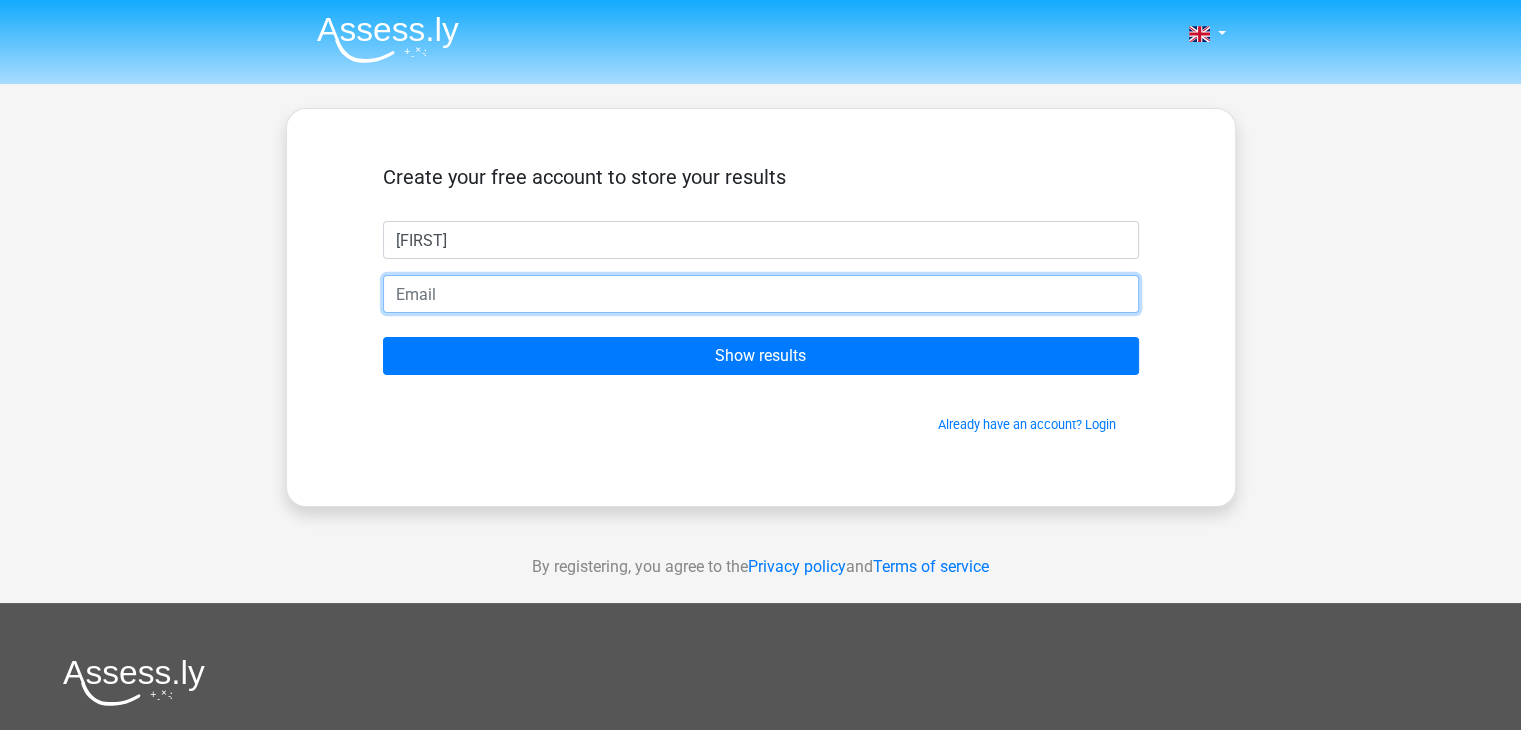 click at bounding box center (761, 294) 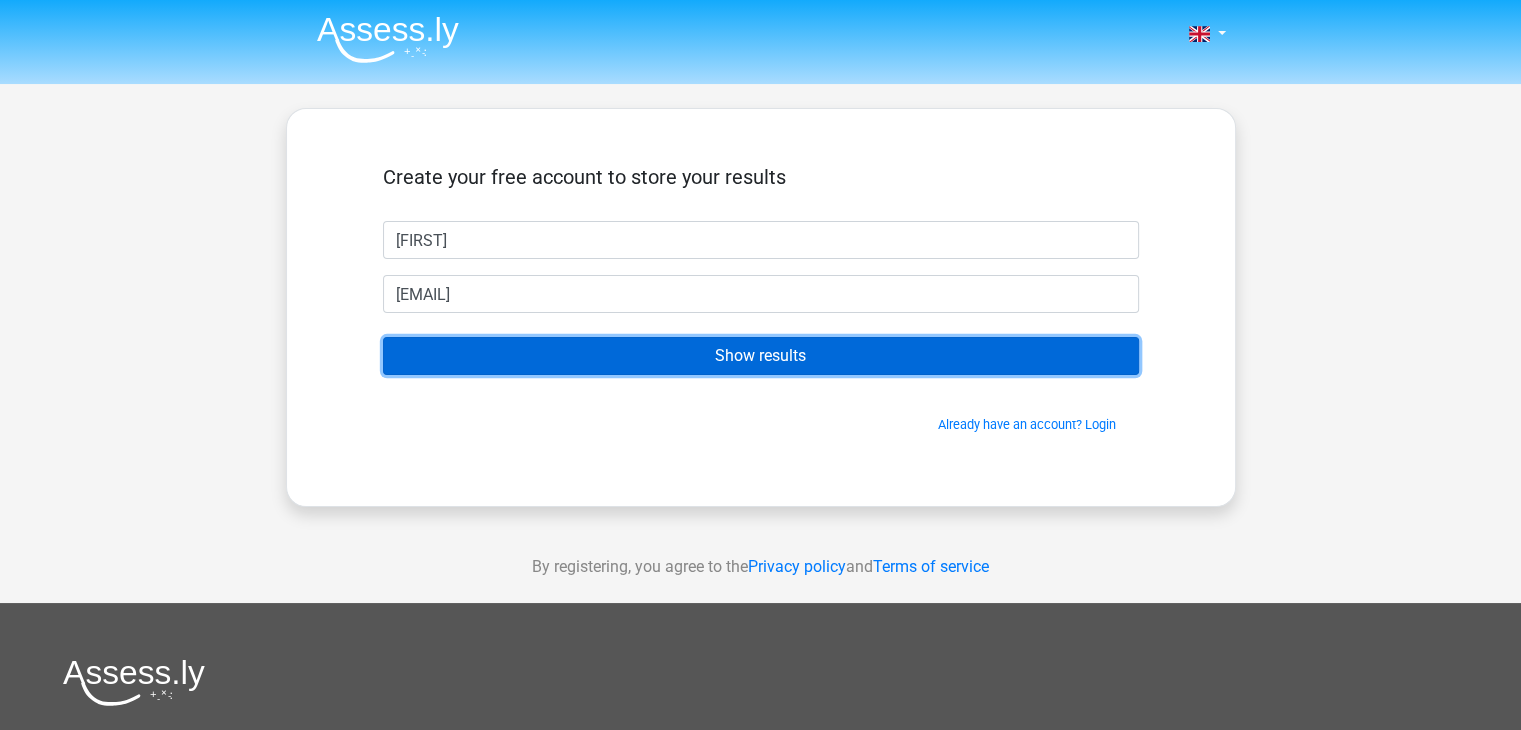 click on "Show results" at bounding box center (761, 356) 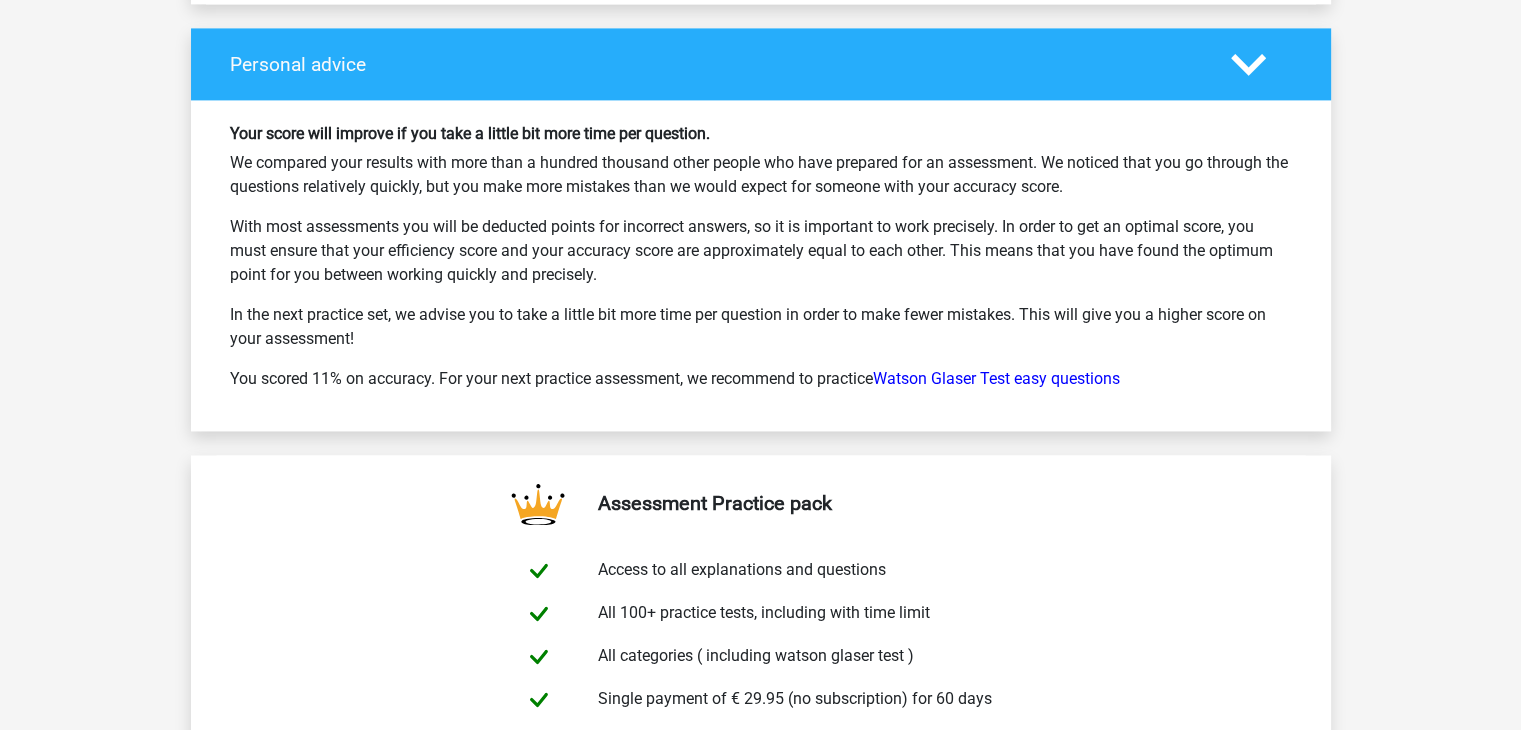 scroll, scrollTop: 2983, scrollLeft: 0, axis: vertical 